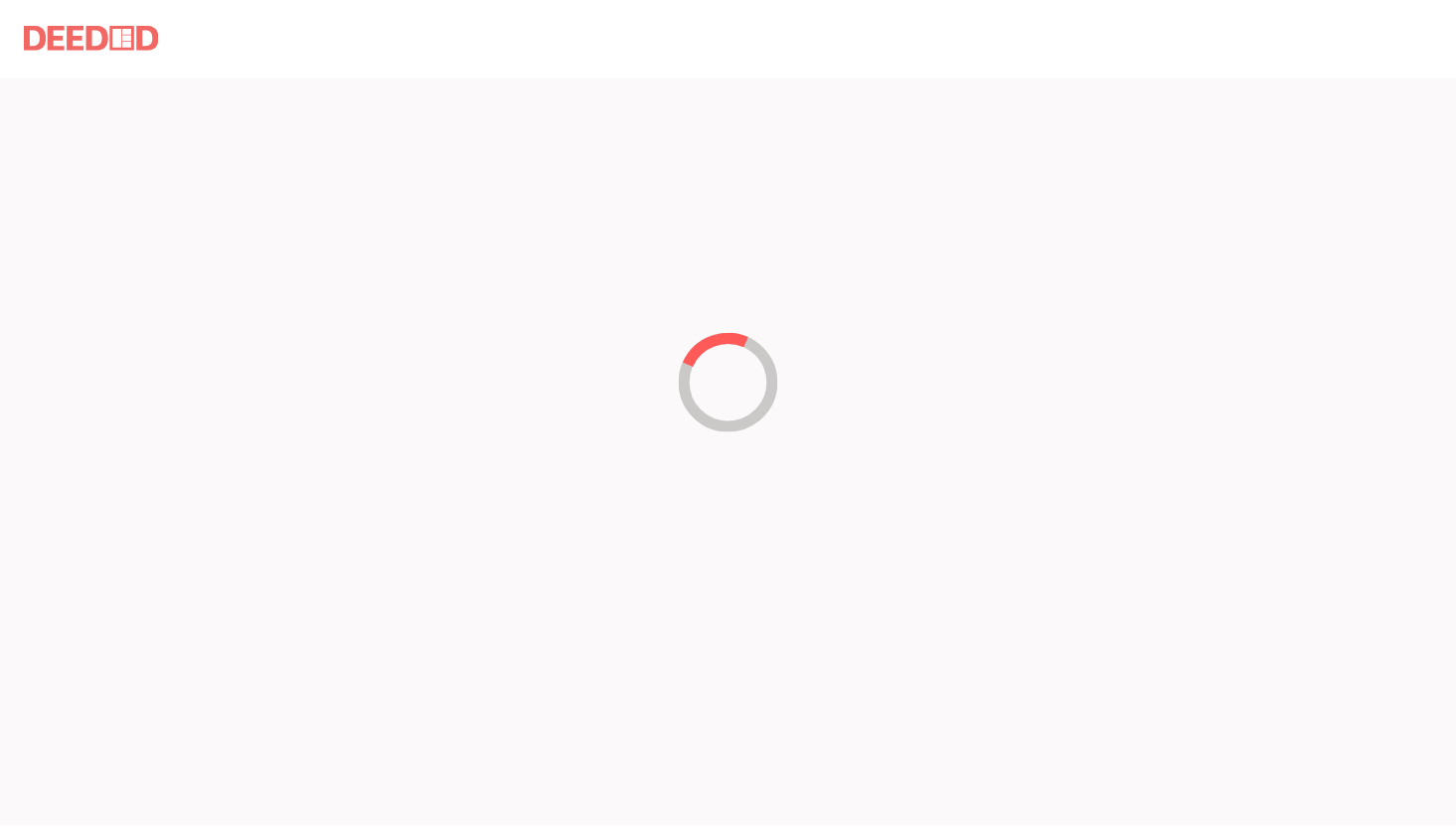 scroll, scrollTop: 0, scrollLeft: 0, axis: both 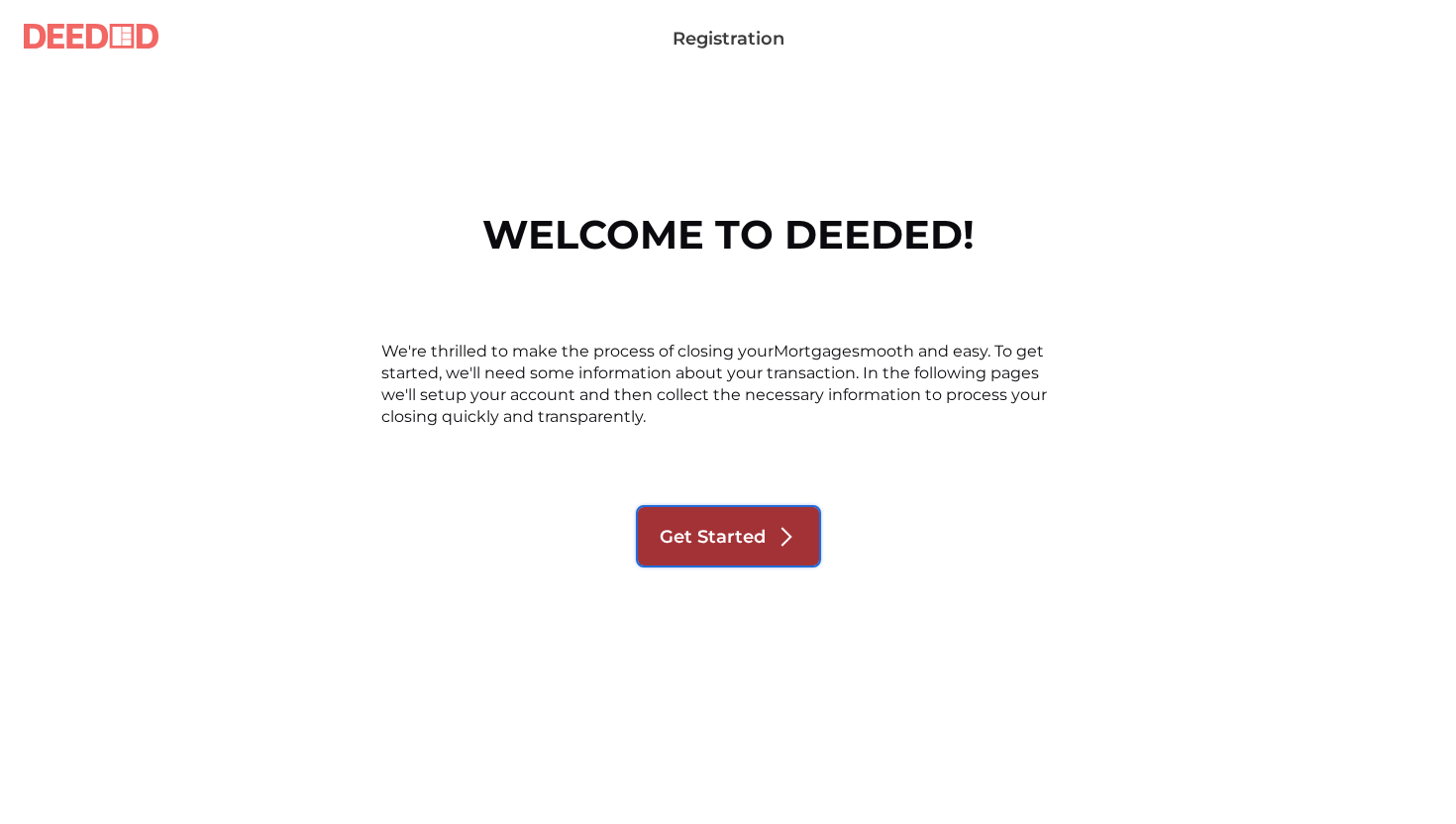 click at bounding box center (785, 537) 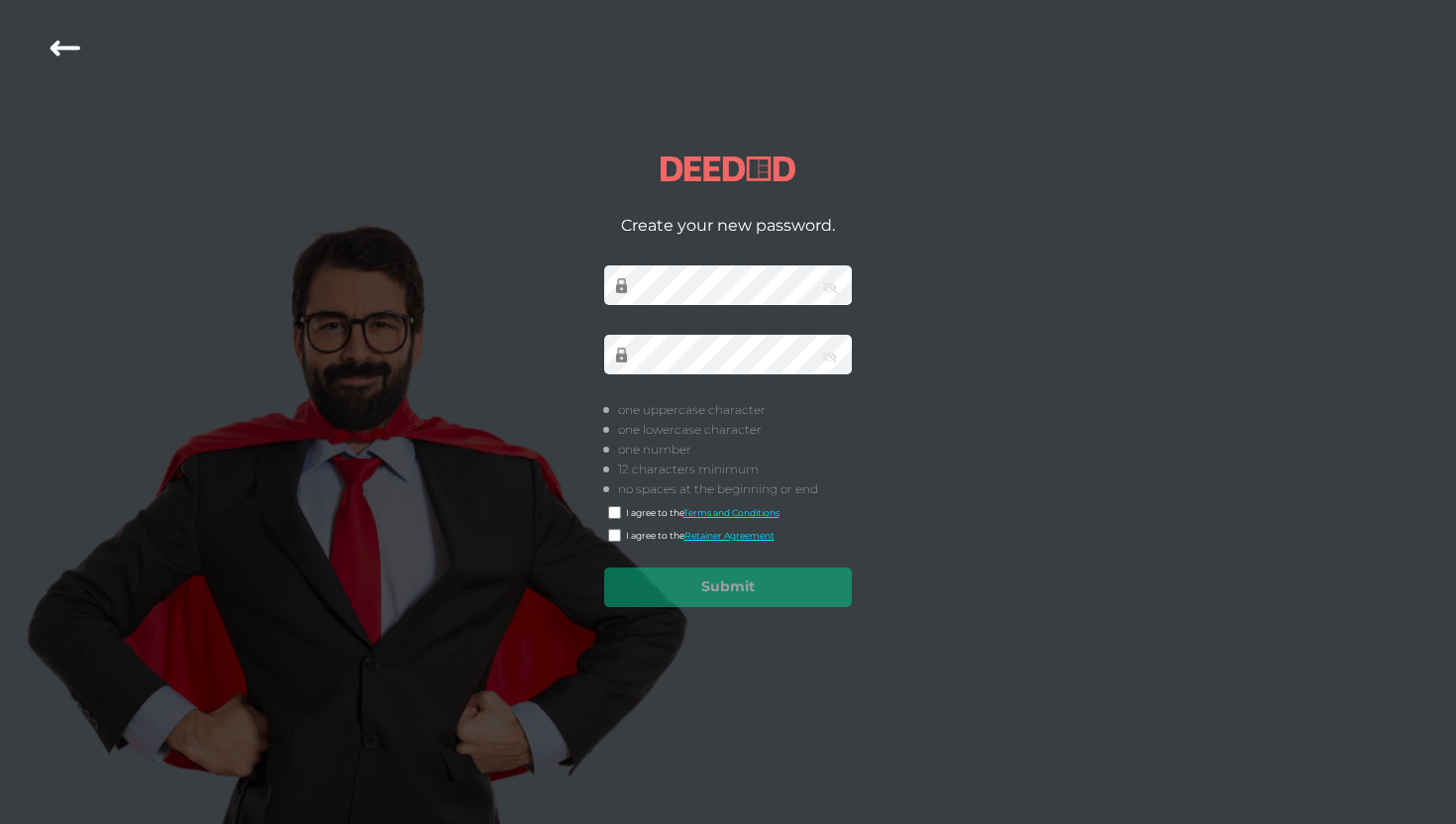 click at bounding box center [829, 288] 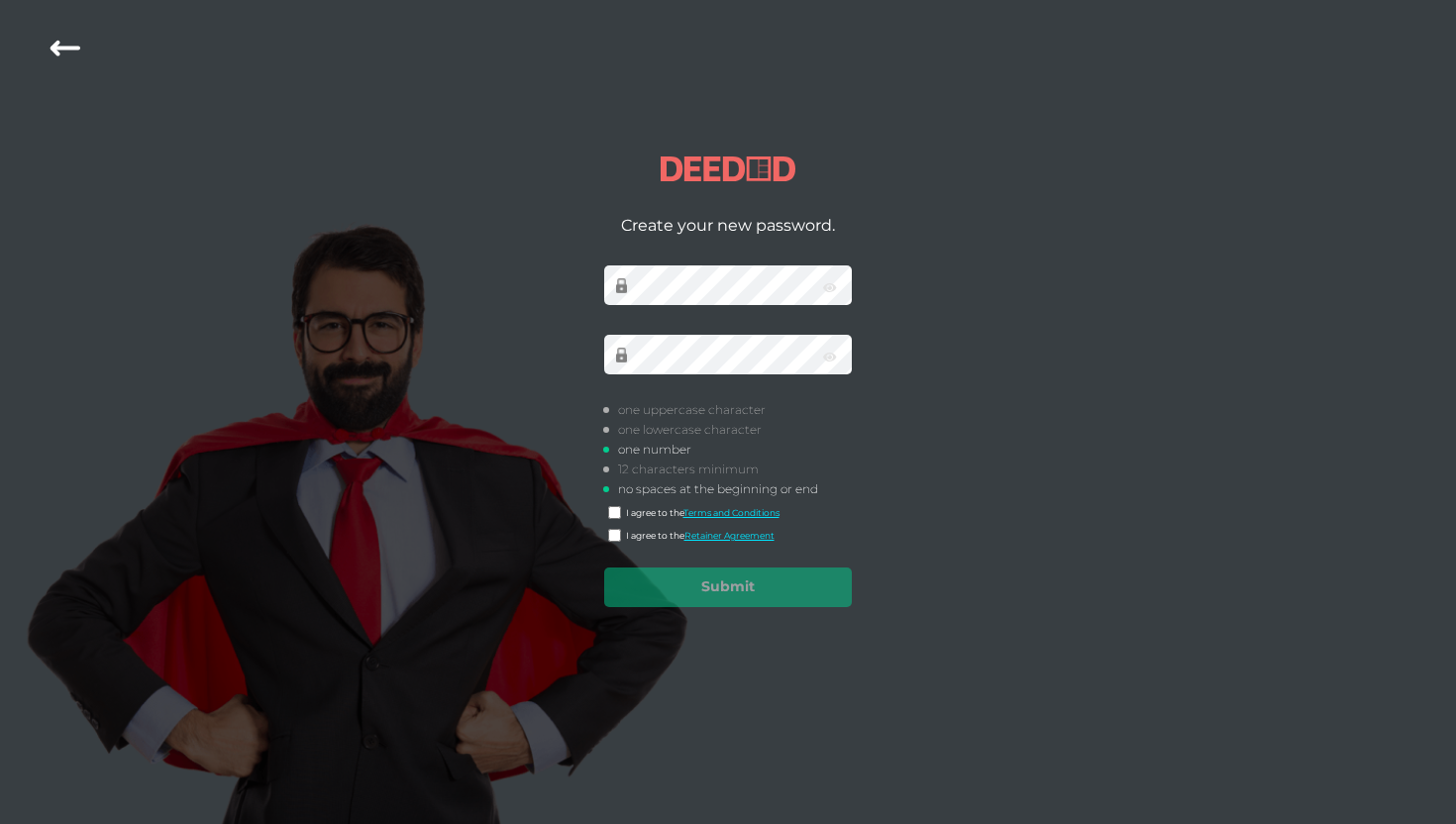 click at bounding box center [65, 49] 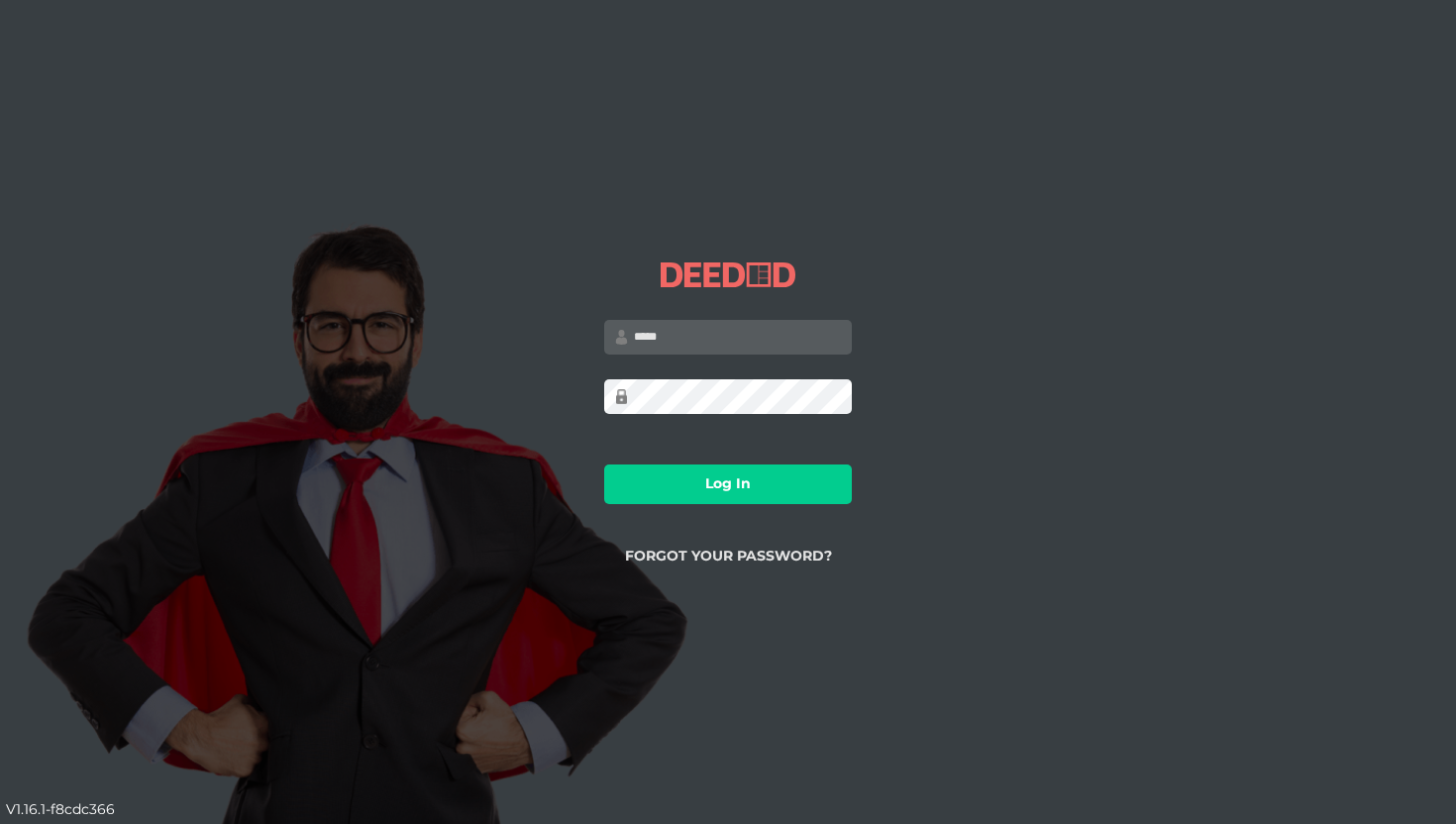 click at bounding box center (728, 337) 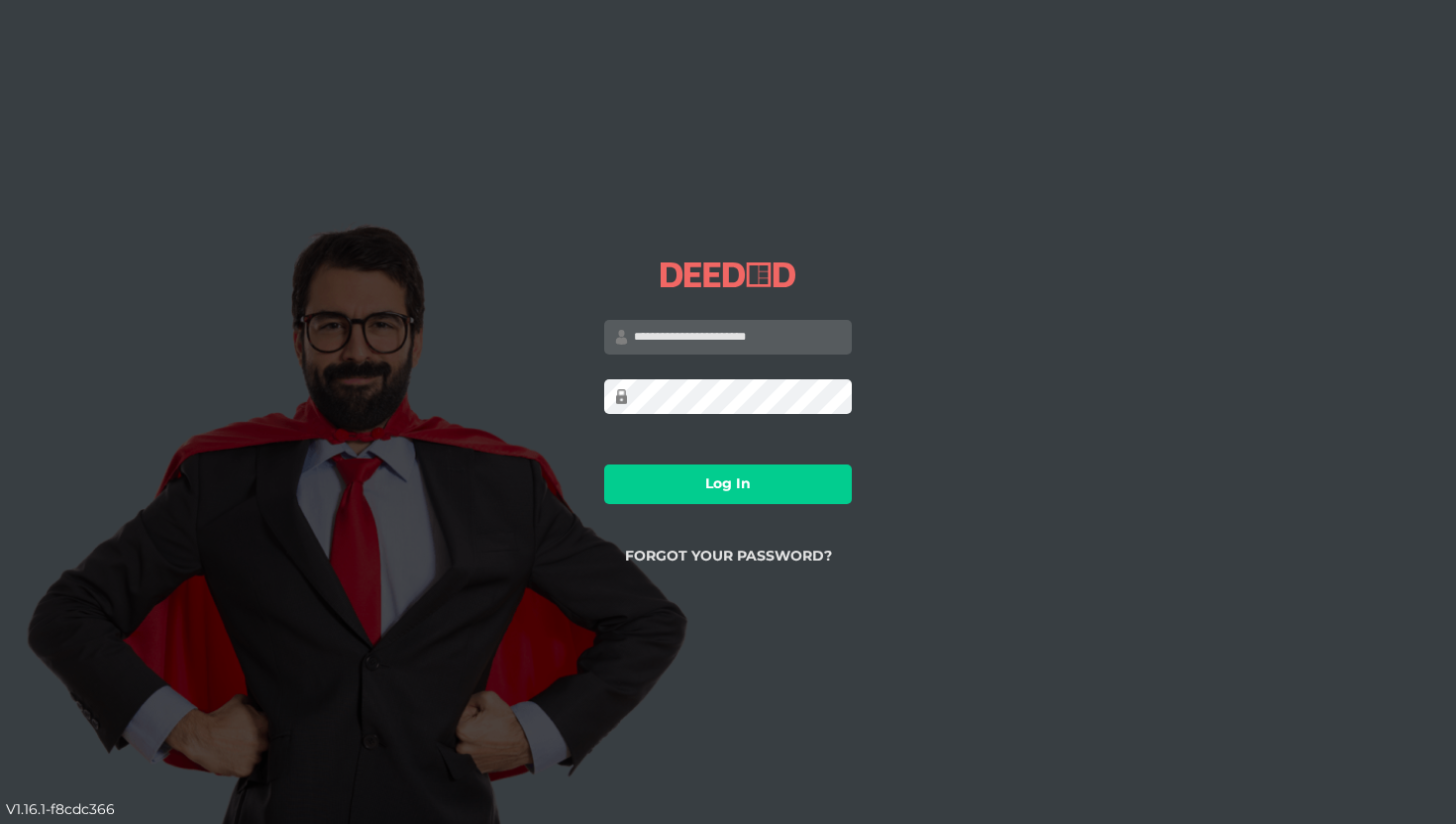 type on "**********" 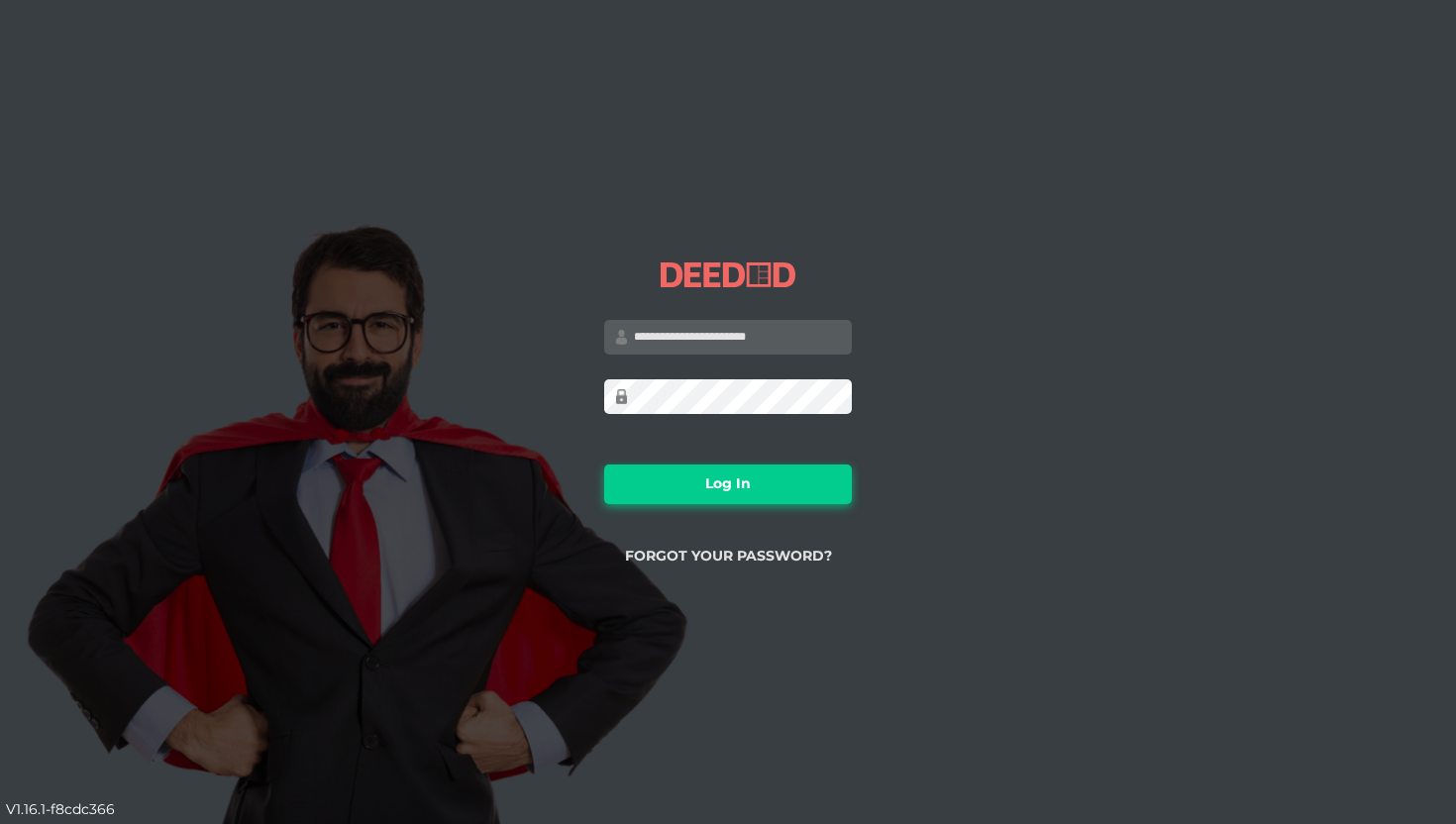 click on "Log In" at bounding box center (728, 484) 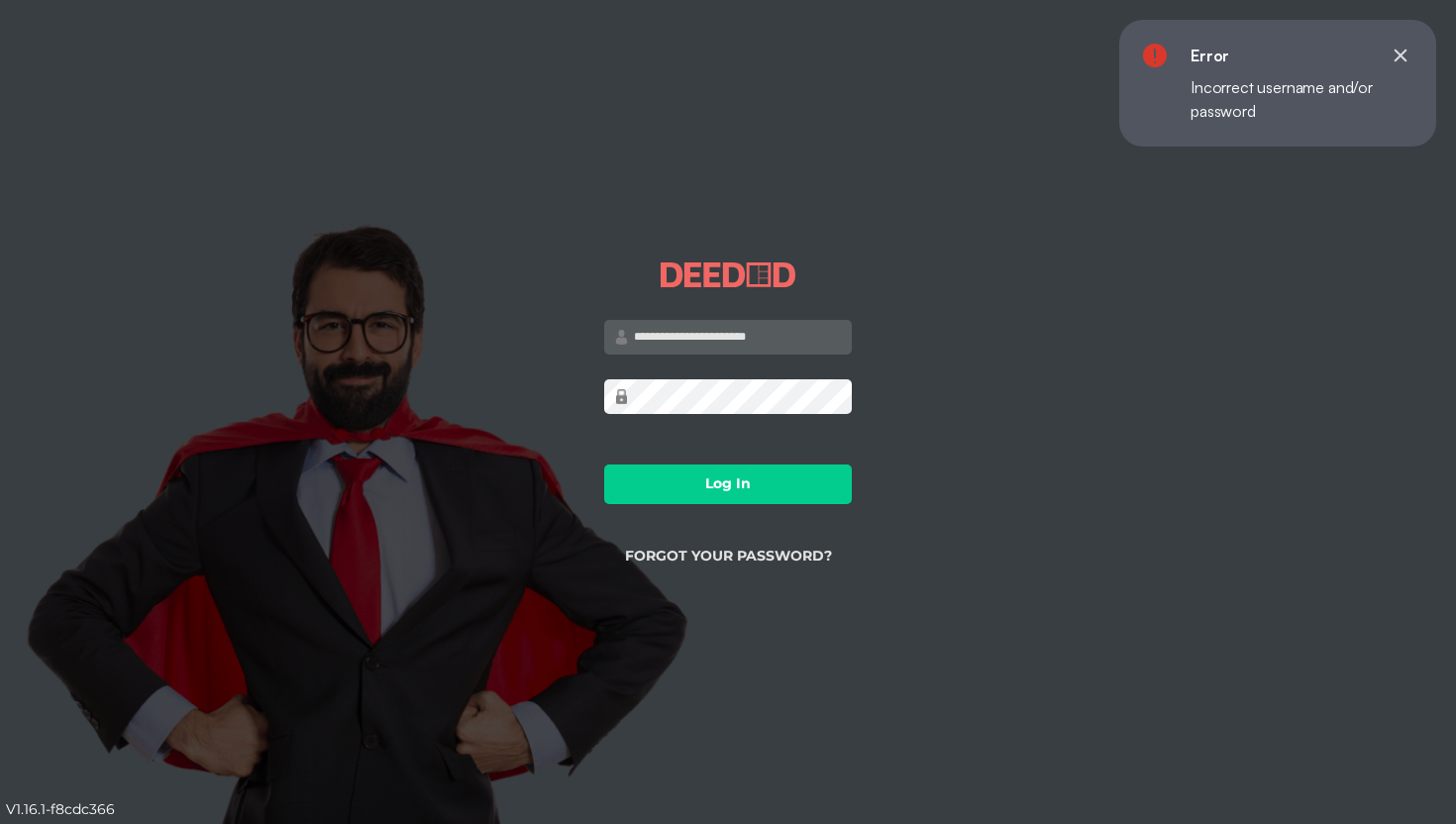 click on "Forgot your Password?" at bounding box center [728, 556] 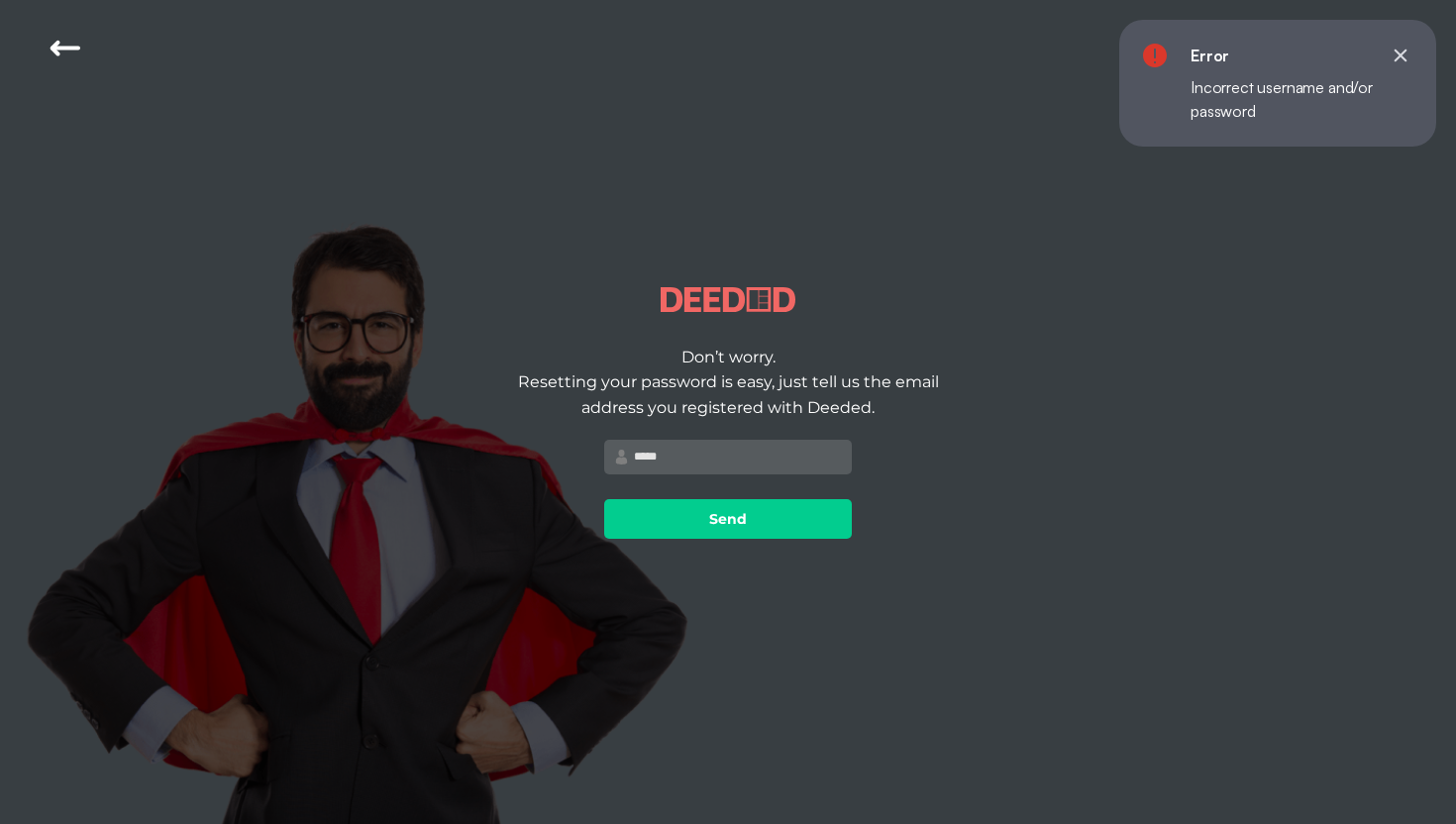 click at bounding box center (728, 457) 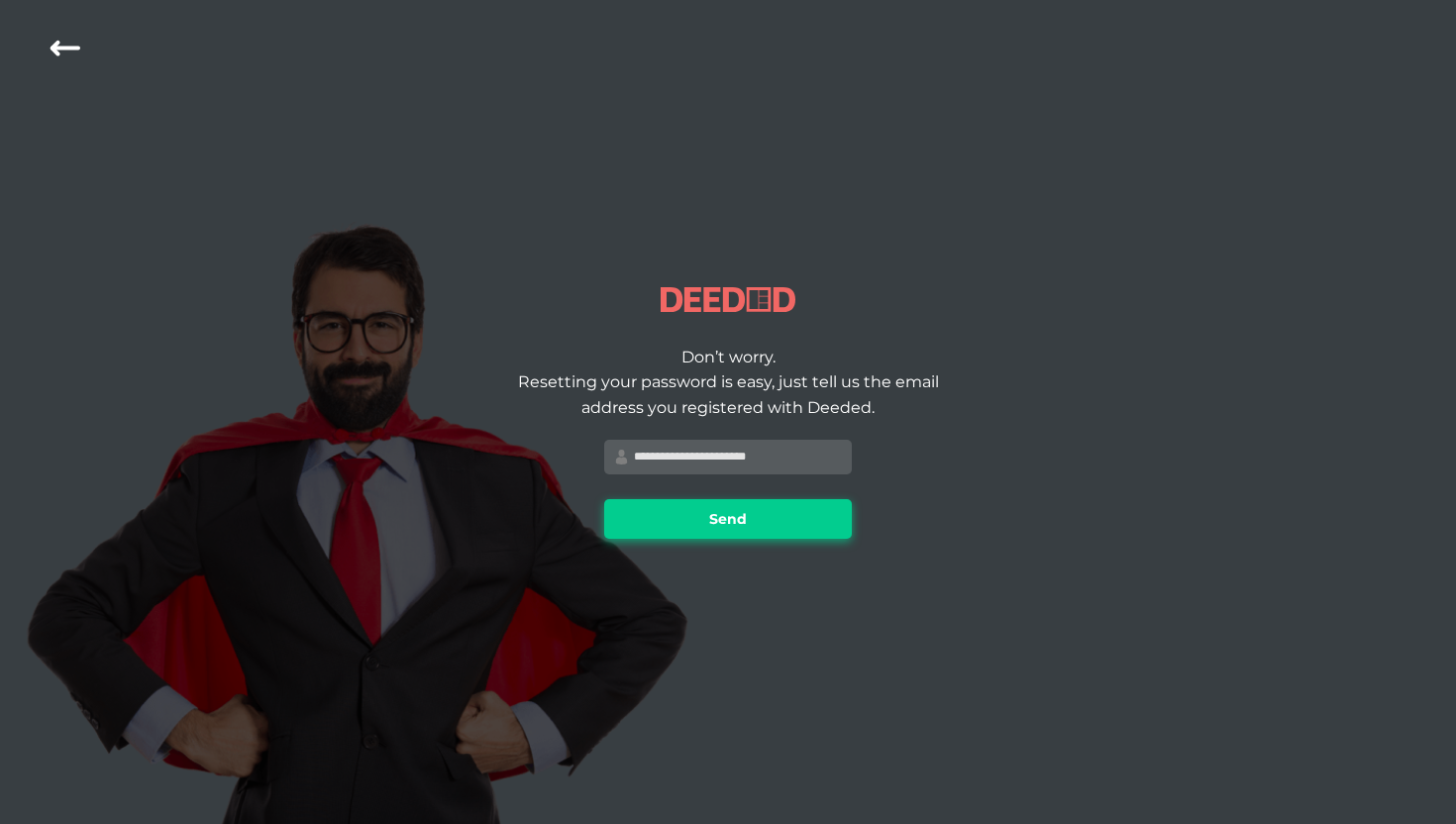 type on "**********" 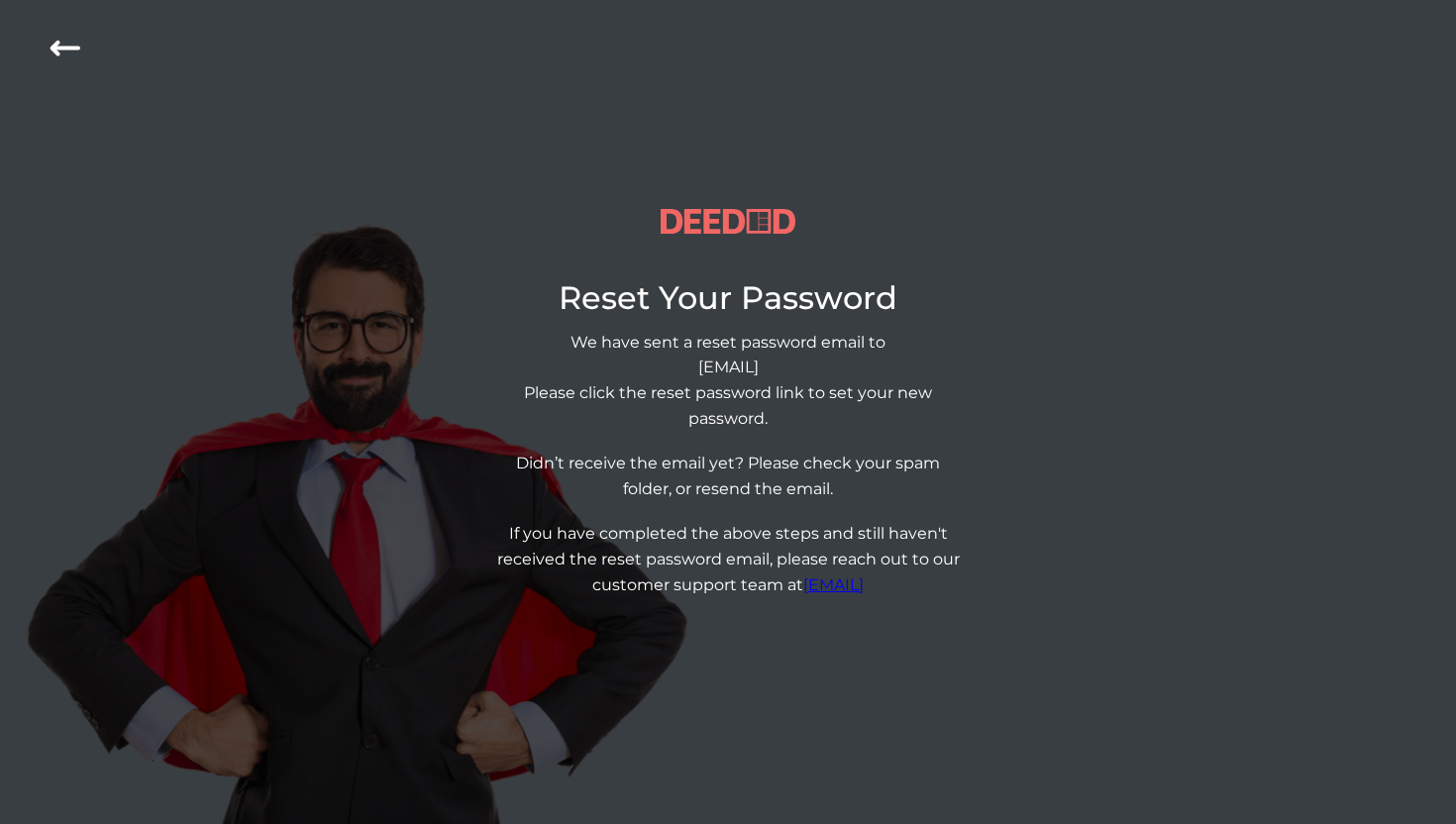 click at bounding box center (65, 49) 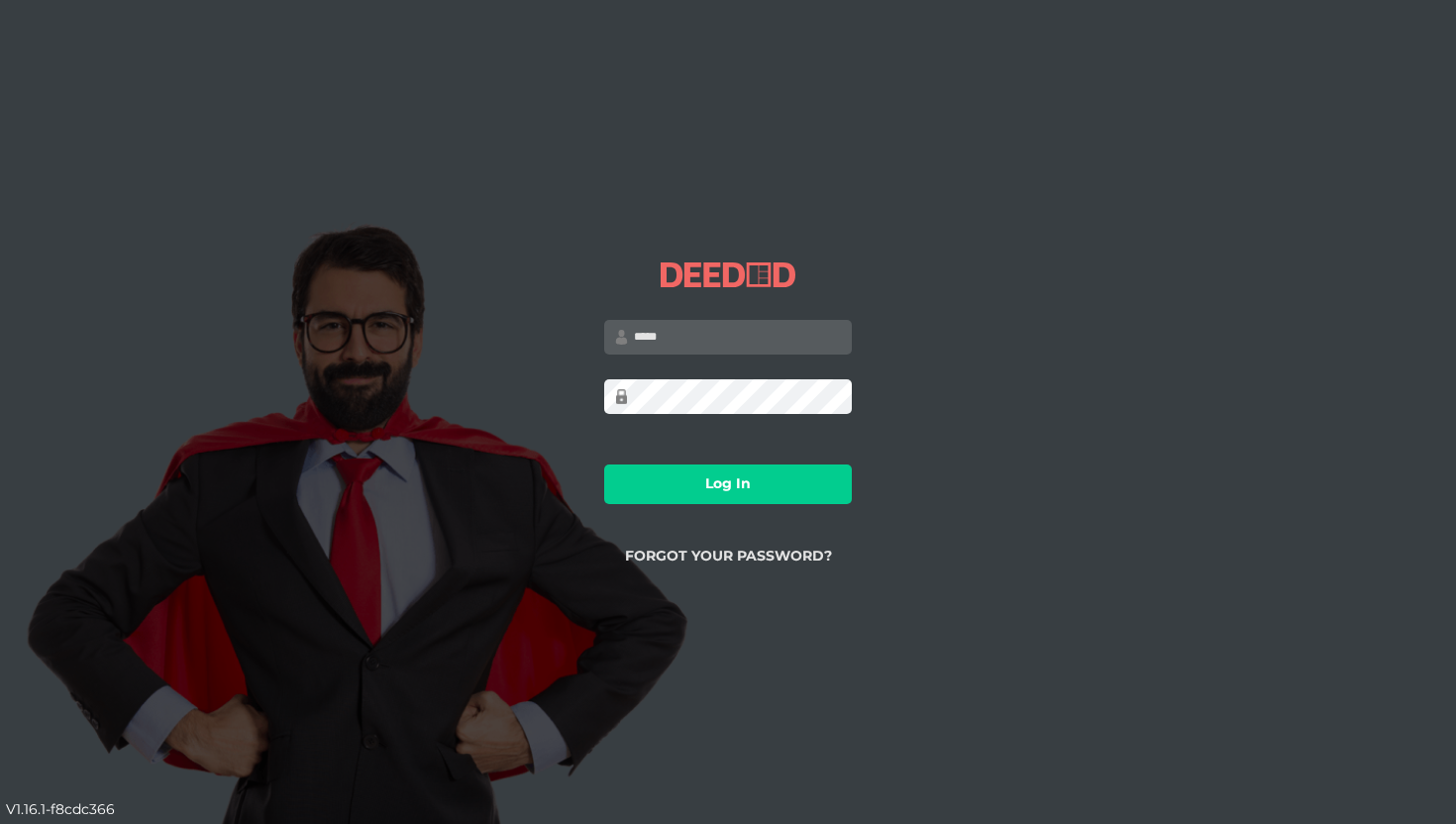 click at bounding box center [728, 337] 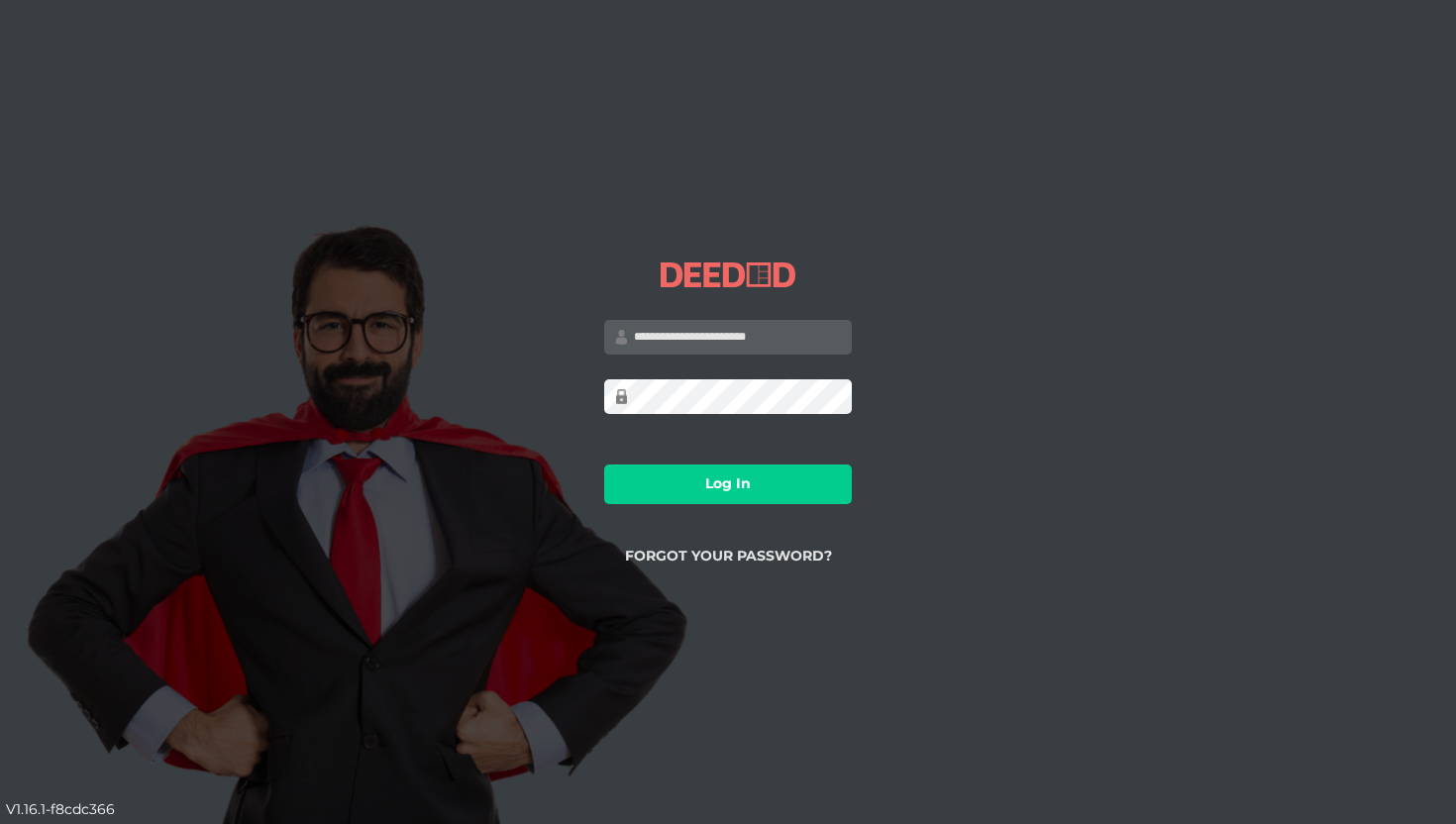 type on "**********" 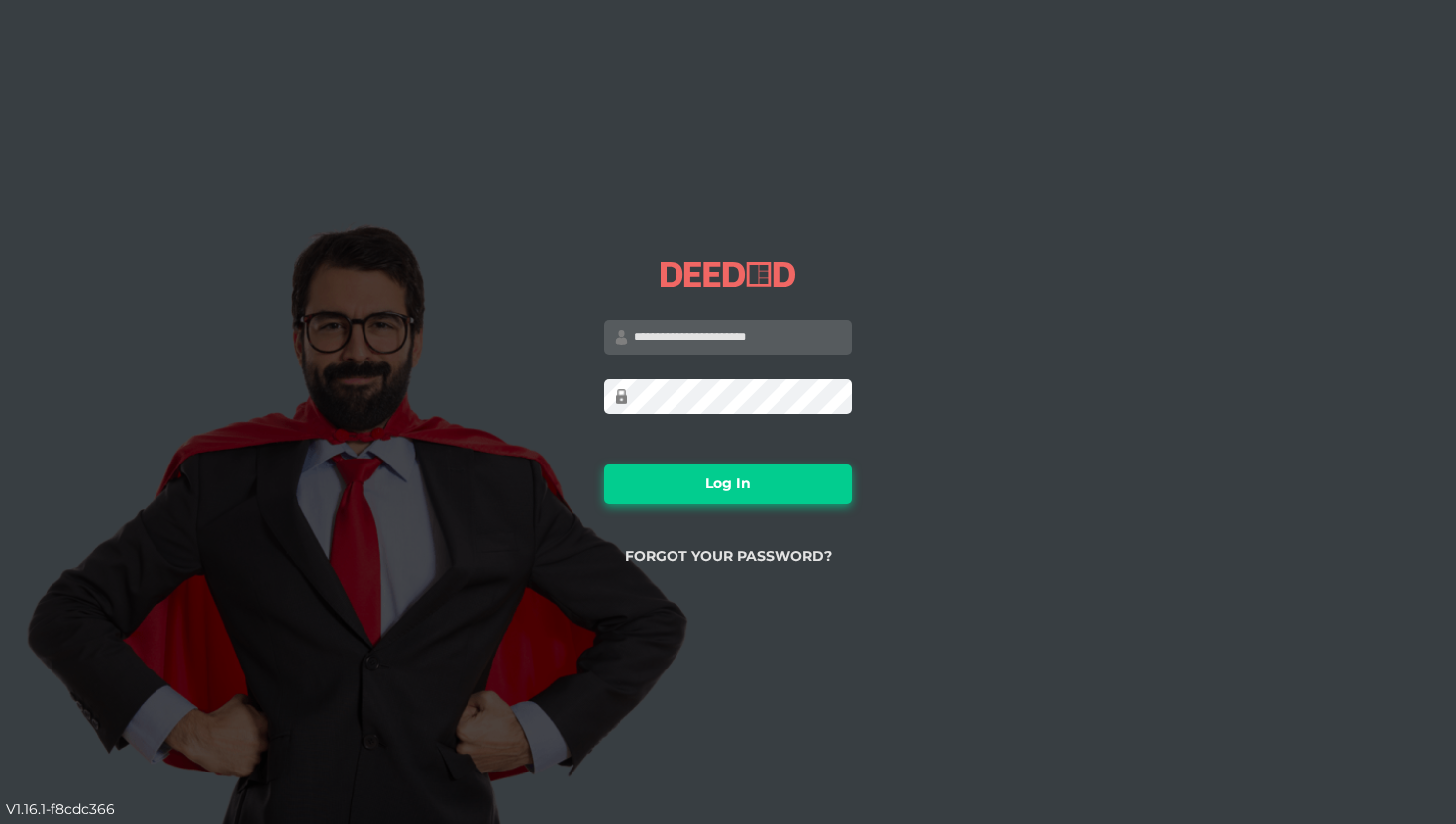 click on "Log In" at bounding box center [728, 484] 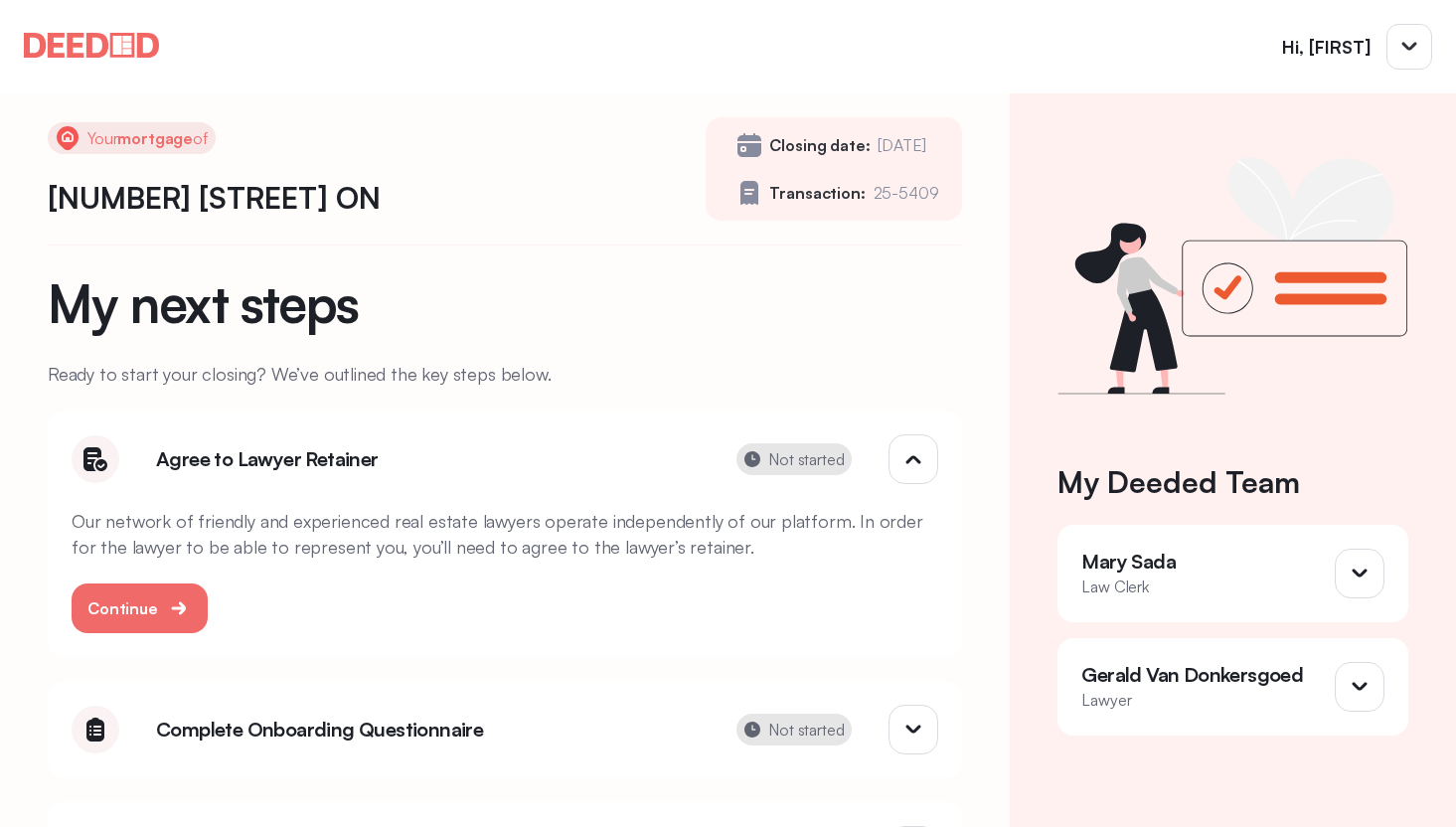 click on "Your mortgage of [NUMBER] [STREET] [STATE] Closing date: [DATE] Transaction: [NUMBER] My next steps Ready to start your closing? We’ve outlined the key steps below. Agree to Lawyer Retainer Not started Our network of friendly and experienced real estate lawyers operate independently of our platform. In order for the lawyer to be able to represent you, you’ll need to agree to the lawyer’s retainer. Continue Complete Onboarding Questionnaire Not started Answer a short questionnaire to help us gather the key information necessary for us to start your closing. Start questionnaire Upload documents Not started We’ll need a few files uploaded depending on your answers to the survey questions. Get started Arrange or Update Home Insurance Not started If you do not have insurance or you're interested in getting a competitive quote, we've partnered with Insurely Get your free quote with Insurely I already have a Home Insurance" at bounding box center (505, 569) 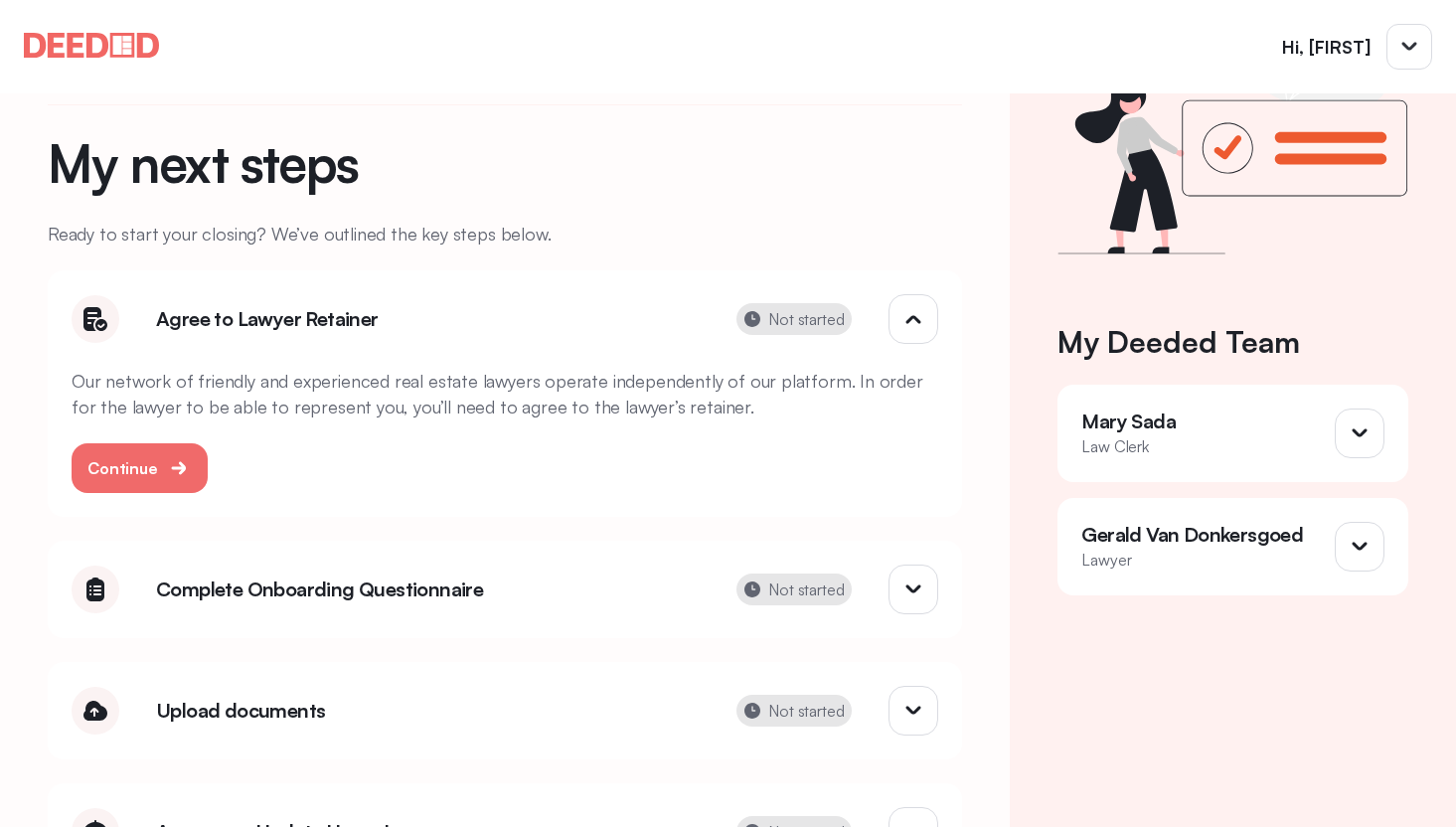 scroll, scrollTop: 137, scrollLeft: 0, axis: vertical 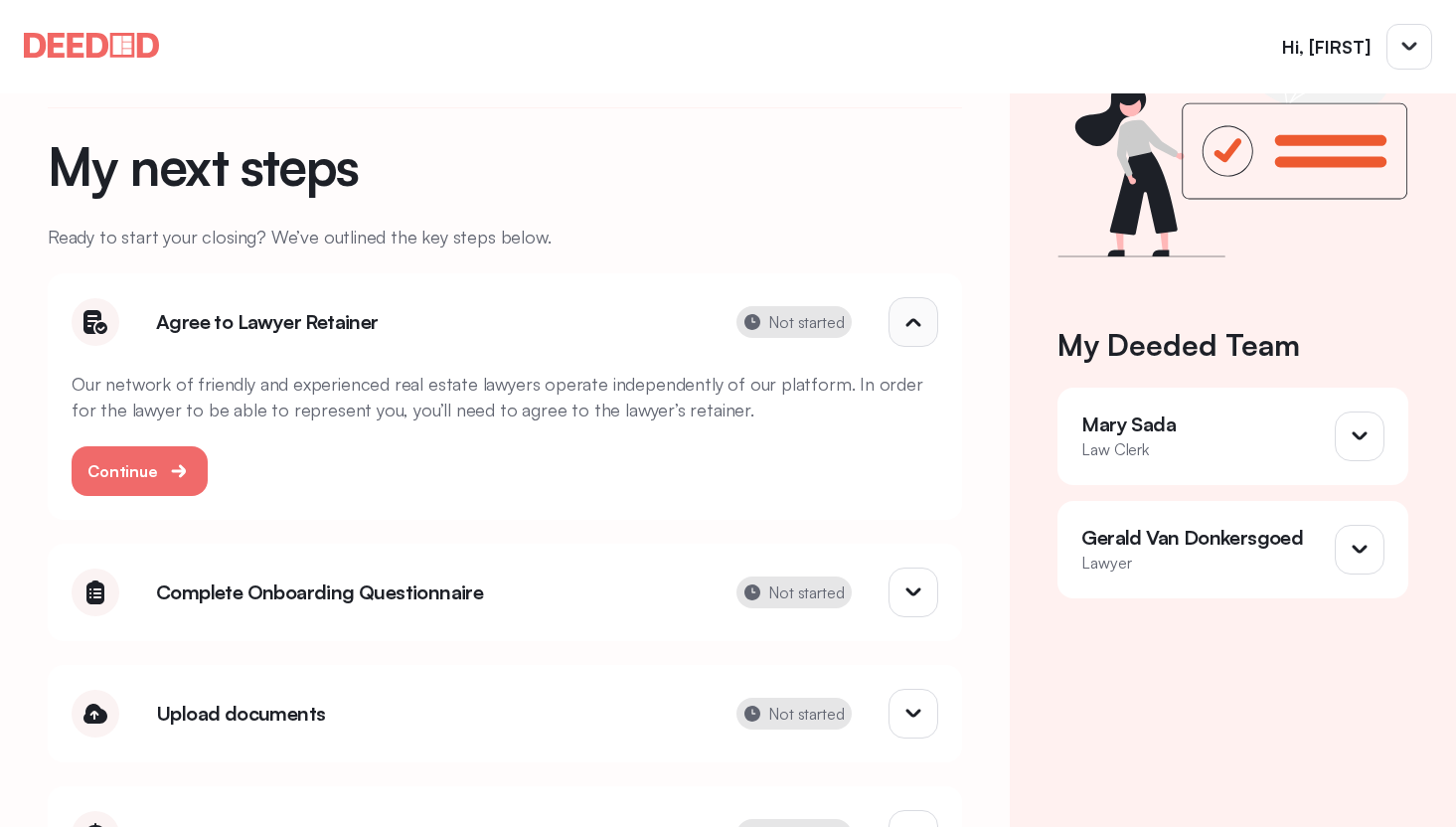 click at bounding box center (913, 322) 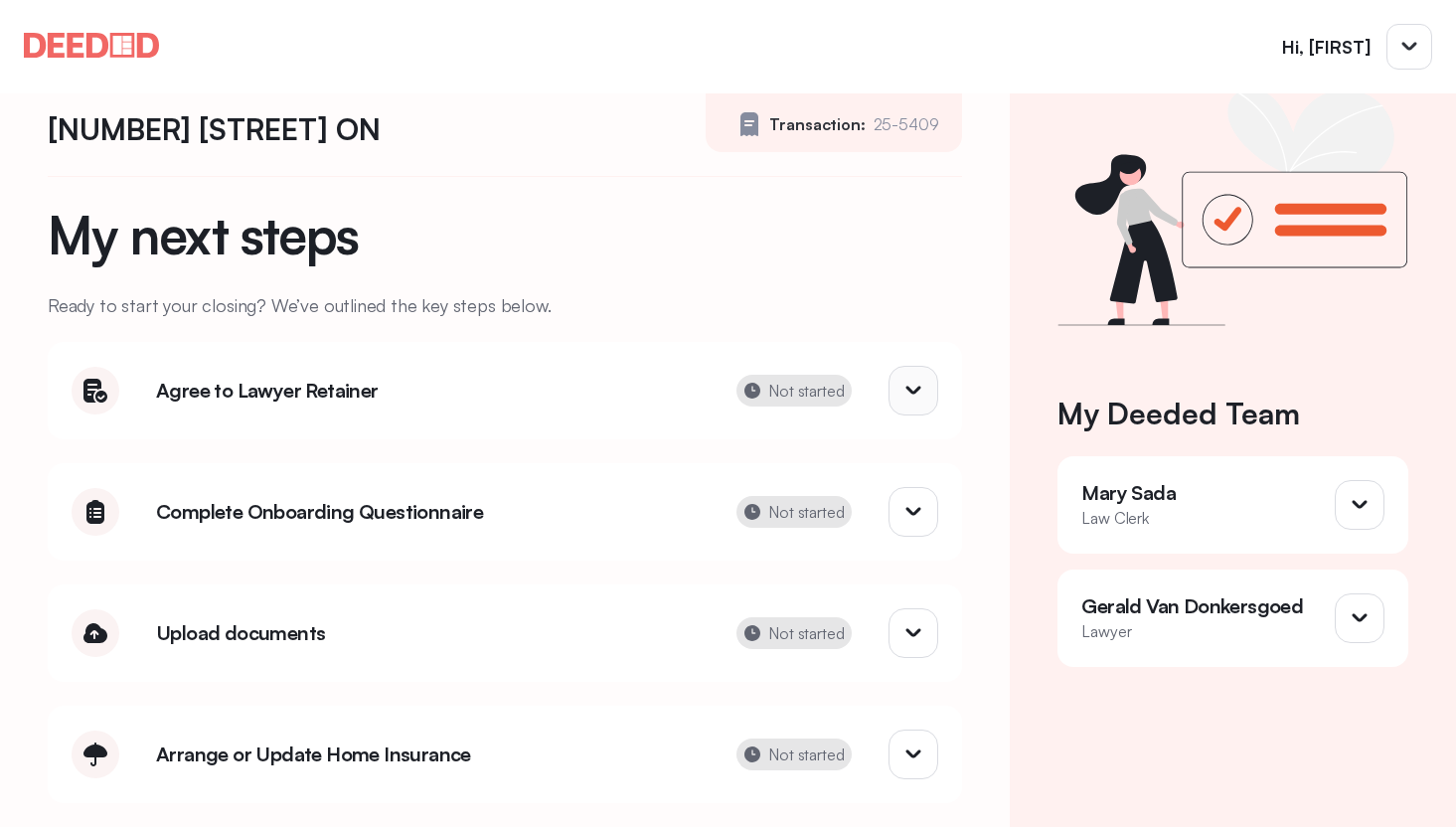 scroll, scrollTop: 68, scrollLeft: 0, axis: vertical 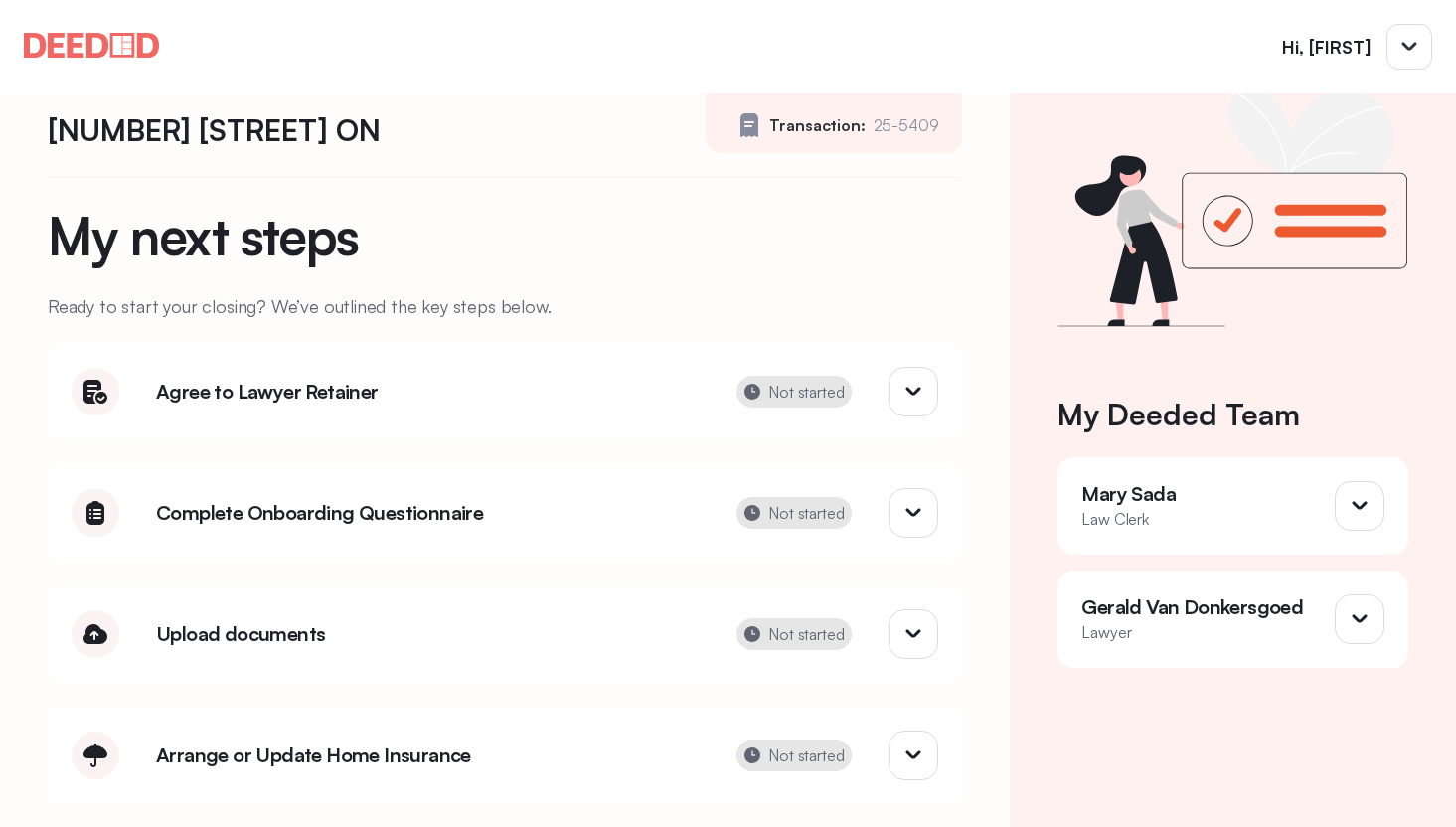 click on "Not started" at bounding box center (806, 392) 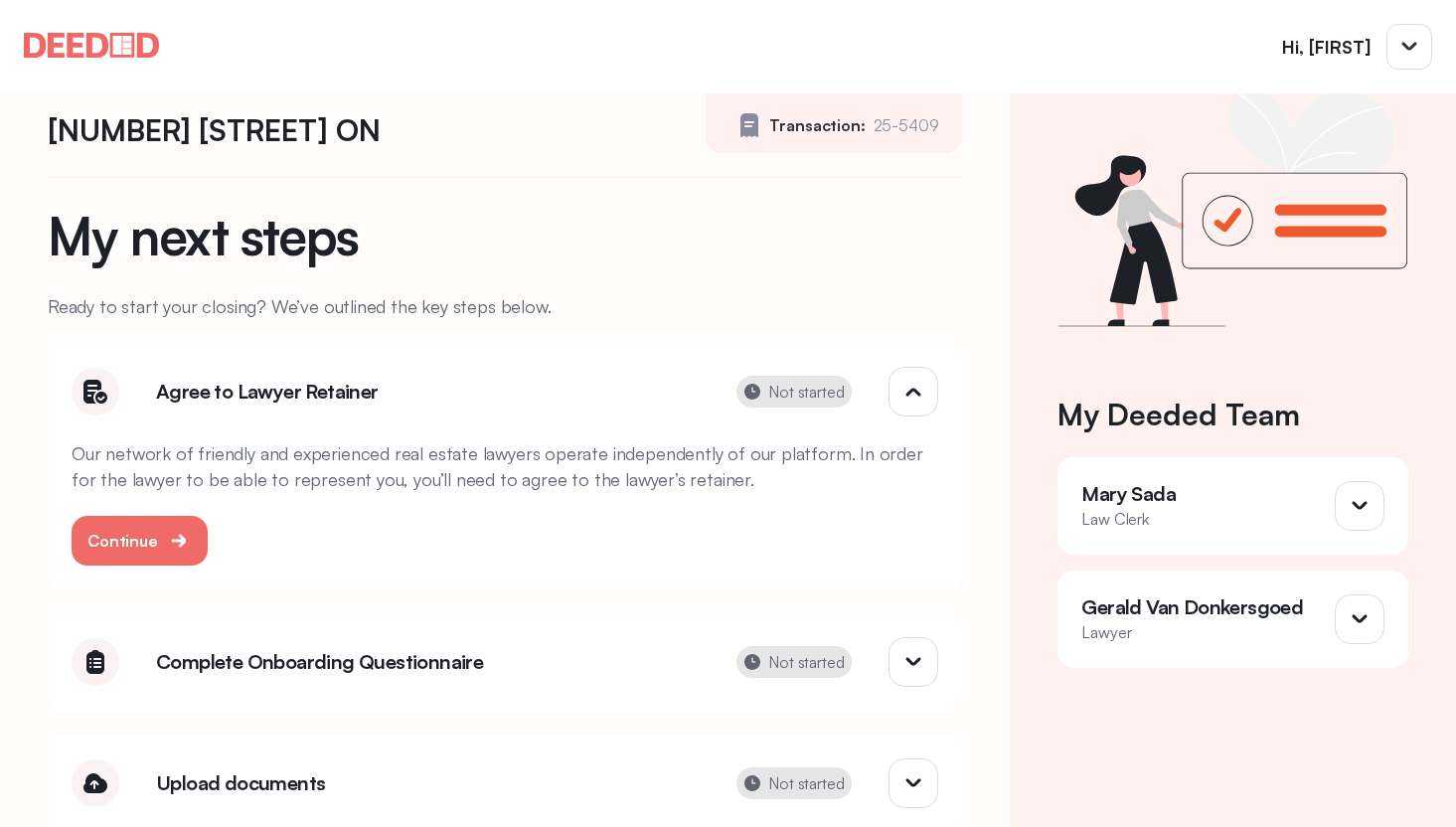 click at bounding box center [95, 392] 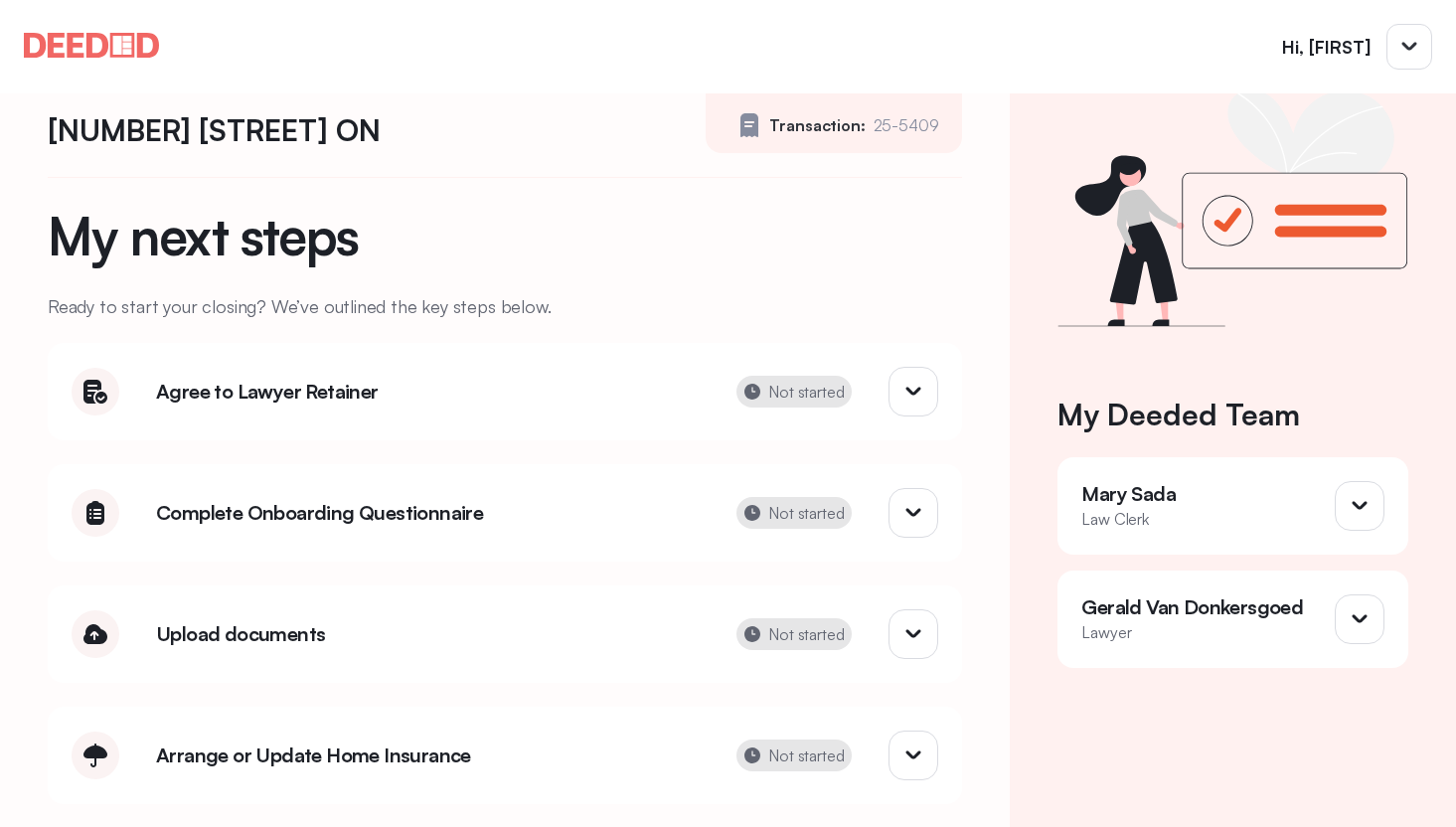 click at bounding box center [95, 392] 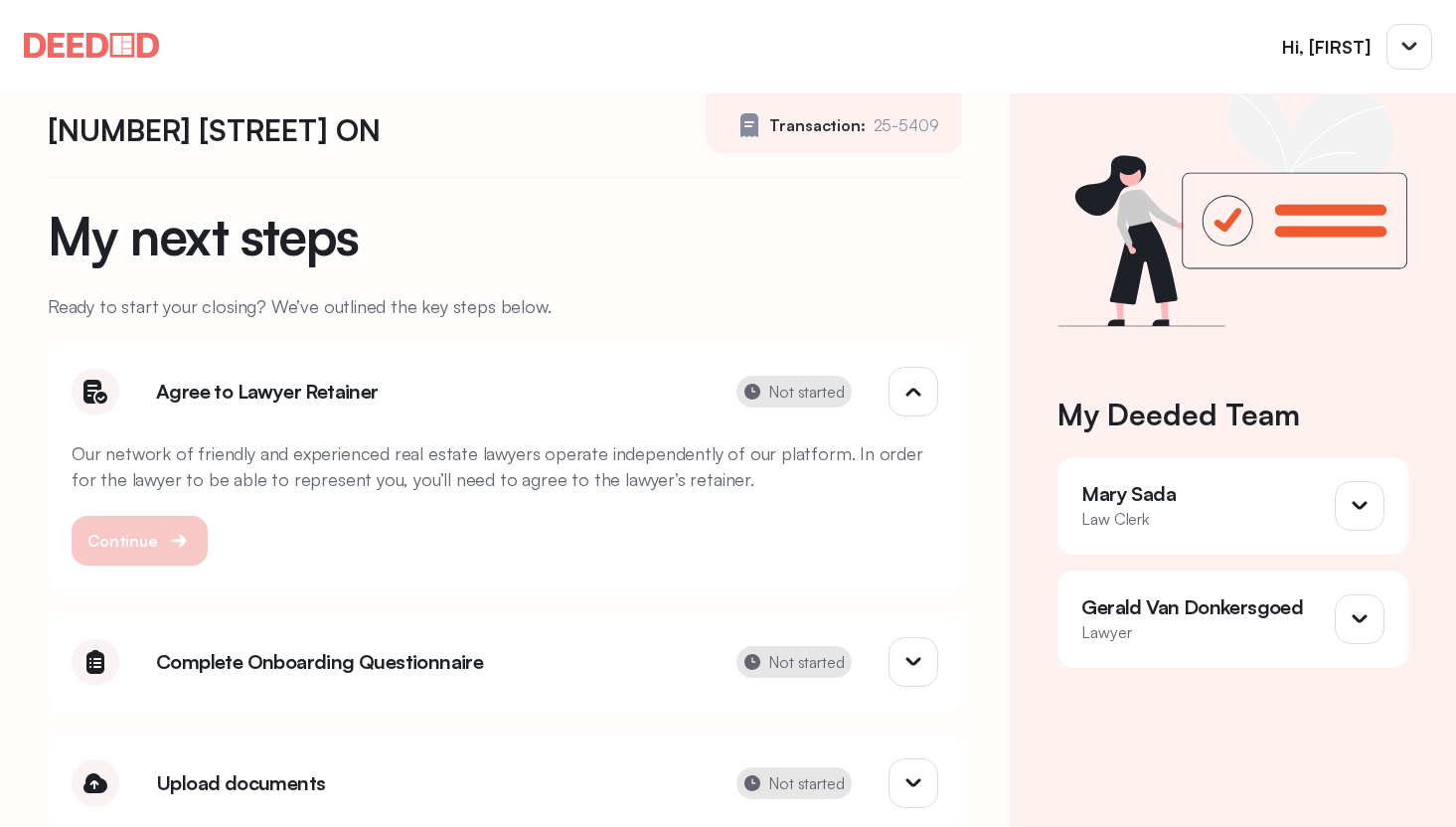 click at bounding box center (180, 541) 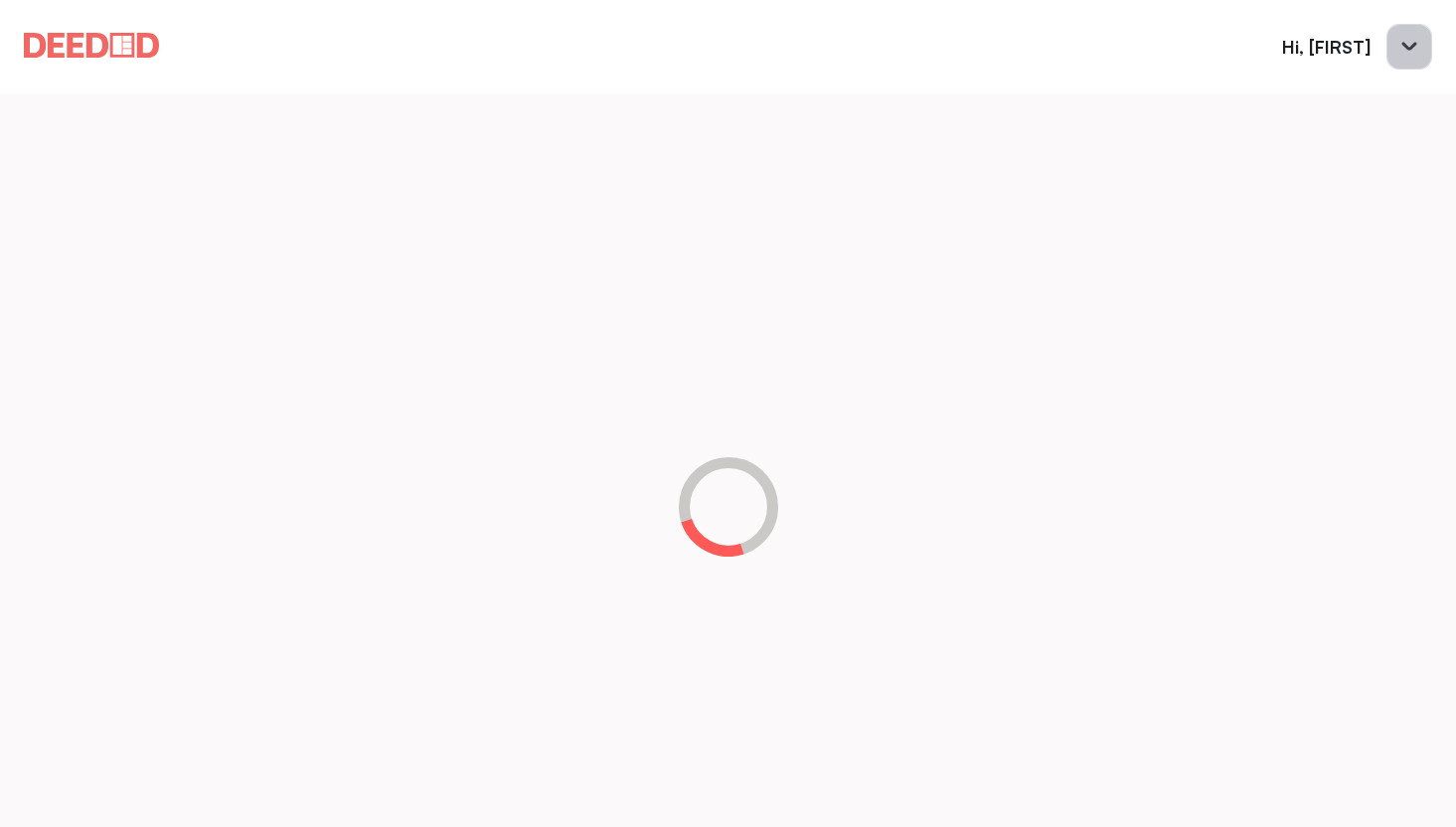 click at bounding box center (1409, 47) 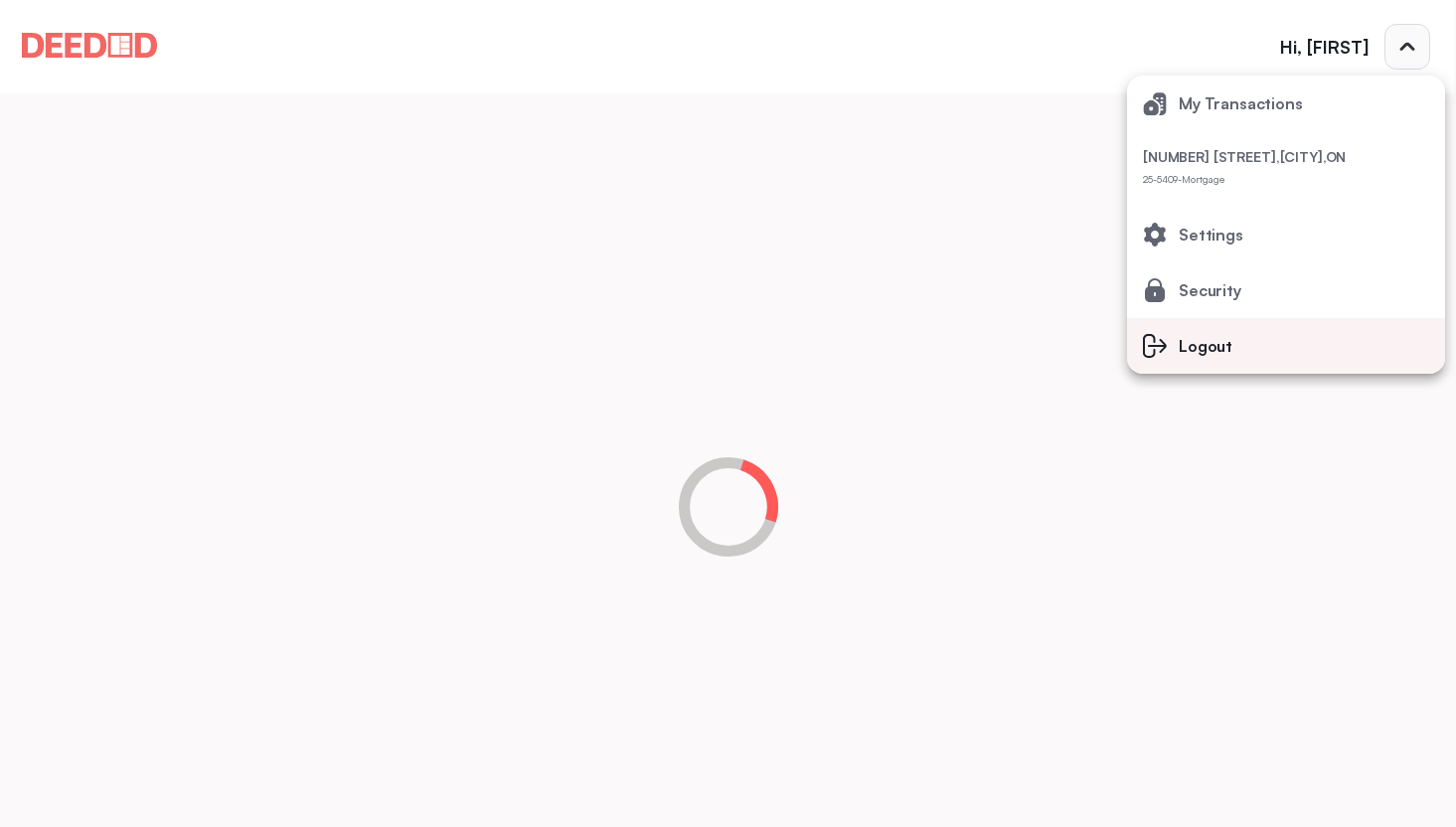 click on "Logout" at bounding box center (1240, 103) 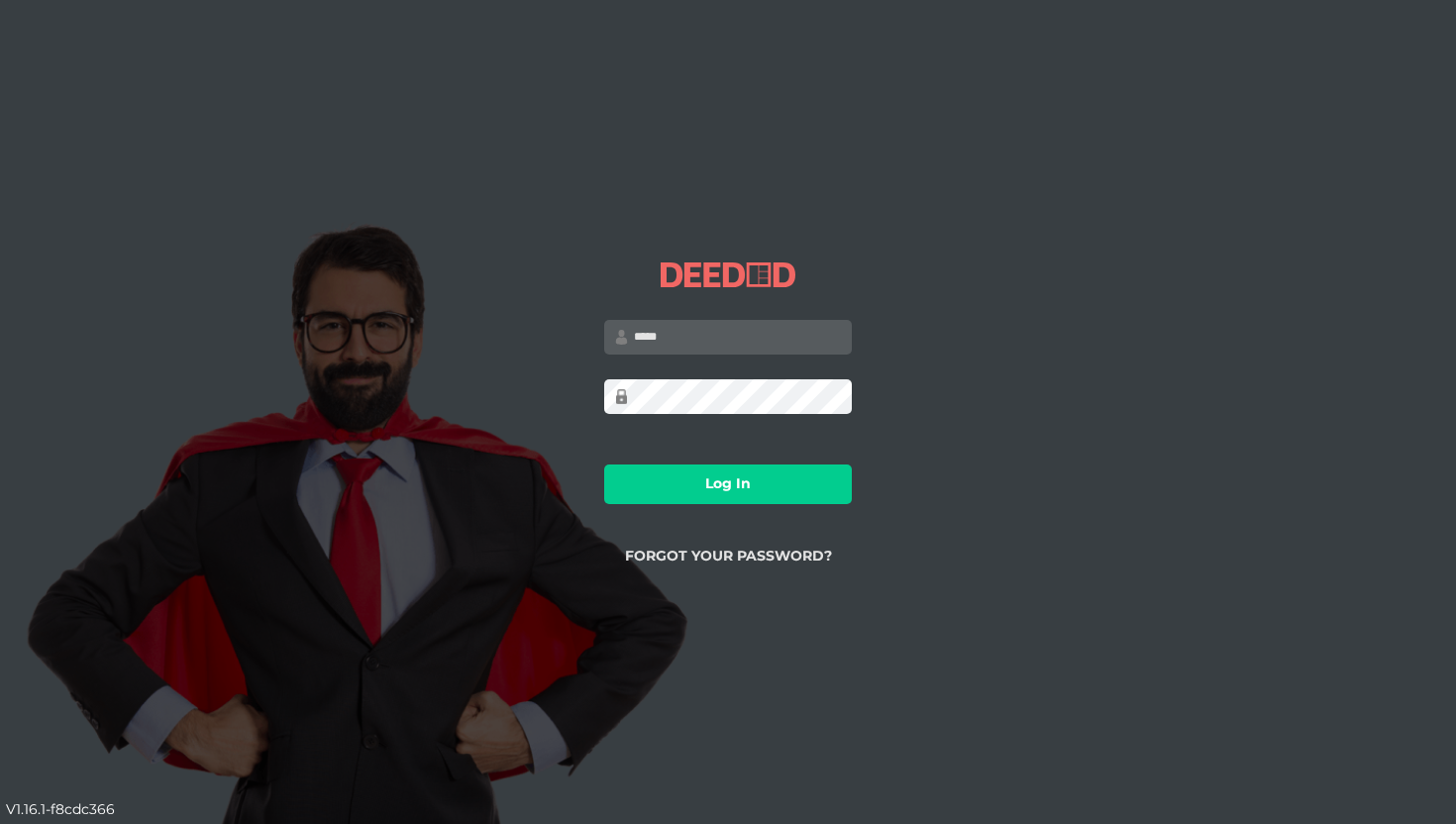 click at bounding box center [728, 337] 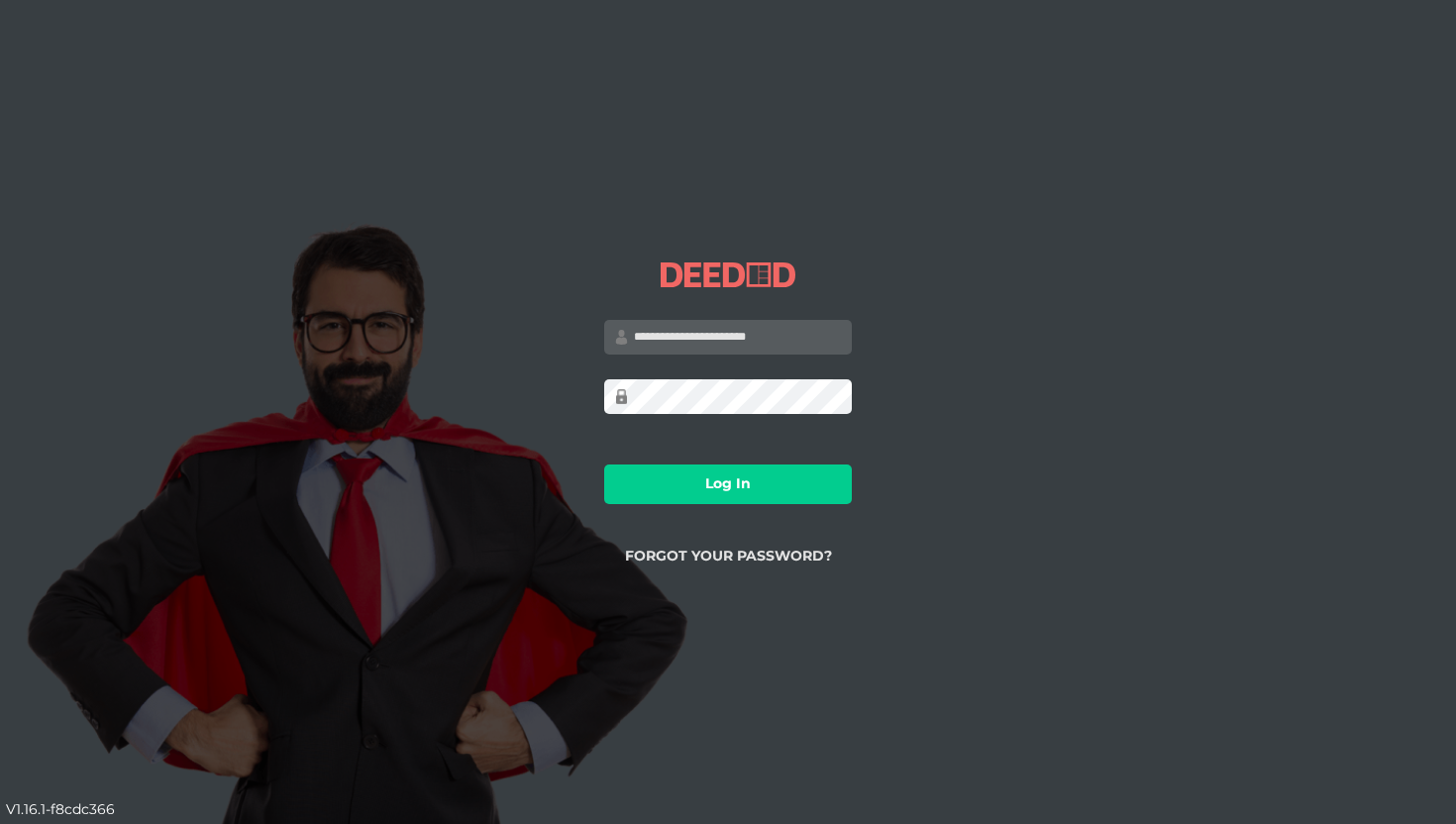 type on "**********" 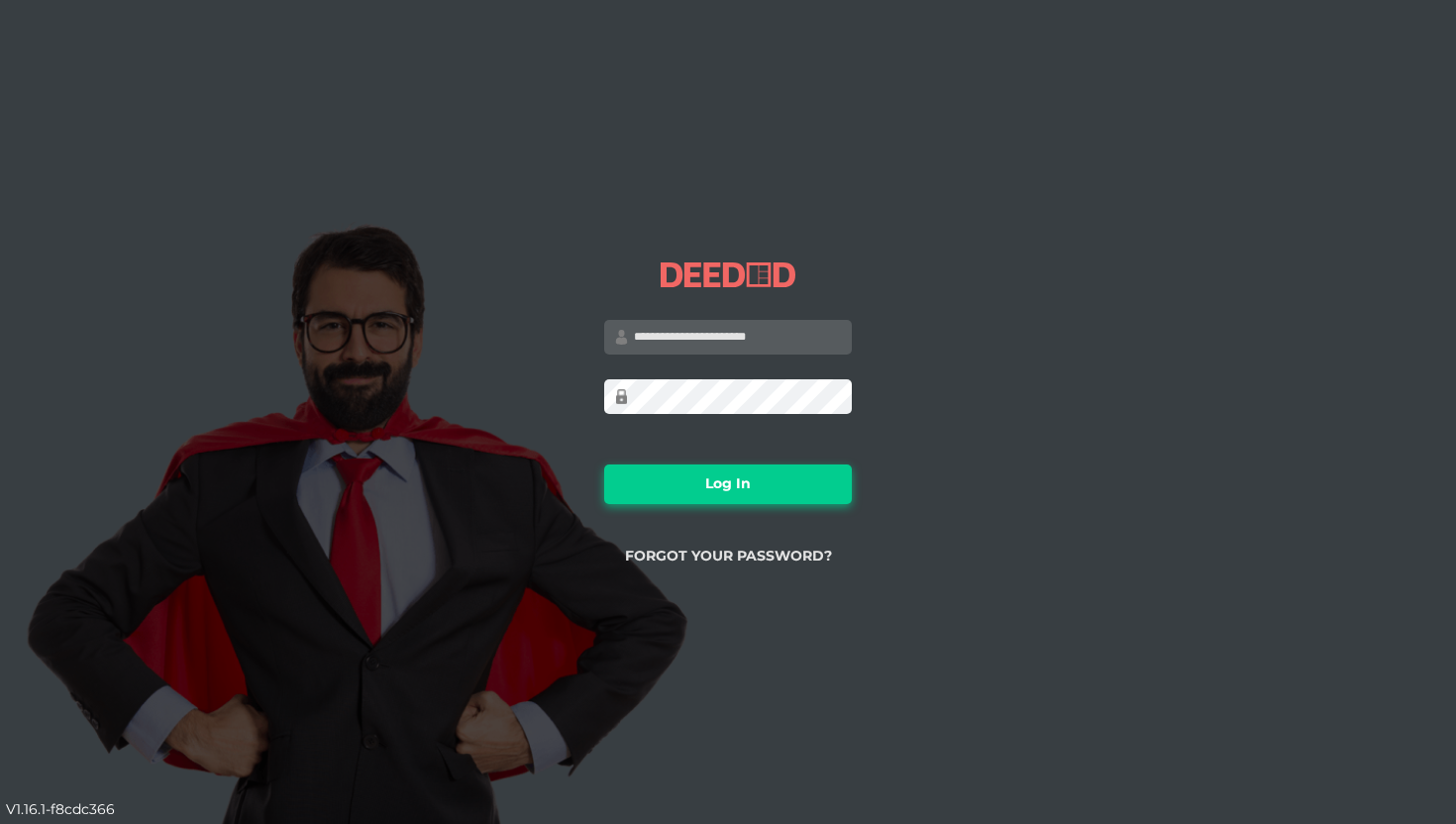 click on "Log In" at bounding box center [728, 484] 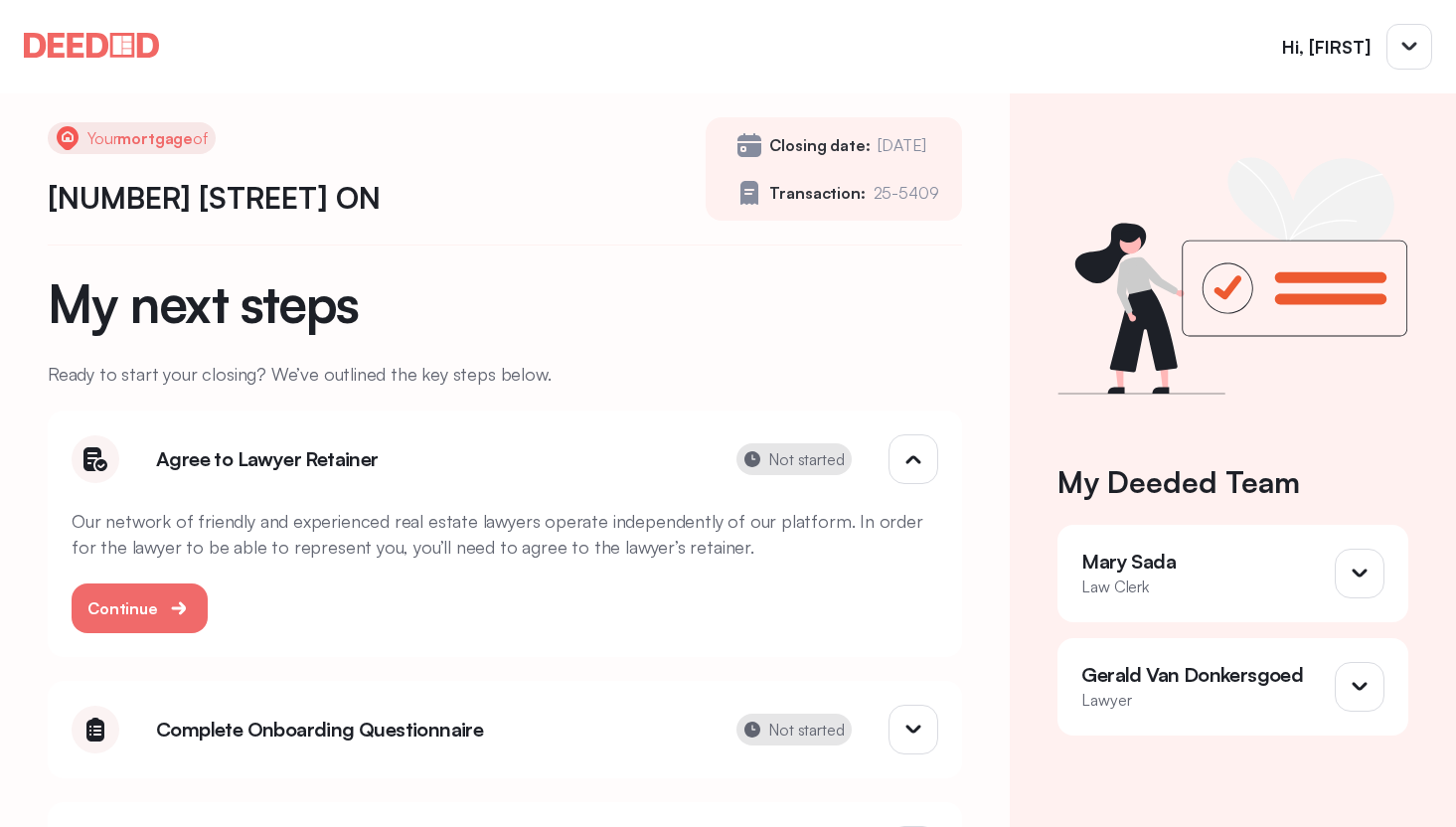 click on "Your mortgage of [NUMBER] [STREET] [STATE] Closing date: [DATE] Transaction: [NUMBER] My next steps Ready to start your closing? We’ve outlined the key steps below. Agree to Lawyer Retainer Not started Our network of friendly and experienced real estate lawyers operate independently of our platform. In order for the lawyer to be able to represent you, you’ll need to agree to the lawyer’s retainer. Continue Complete Onboarding Questionnaire Not started Answer a short questionnaire to help us gather the key information necessary for us to start your closing. Start questionnaire Upload documents Not started We’ll need a few files uploaded depending on your answers to the survey questions. Get started Arrange or Update Home Insurance Not started If you do not have insurance or you're interested in getting a competitive quote, we've partnered with Insurely Get your free quote with Insurely I already have a Home Insurance" at bounding box center [505, 569] 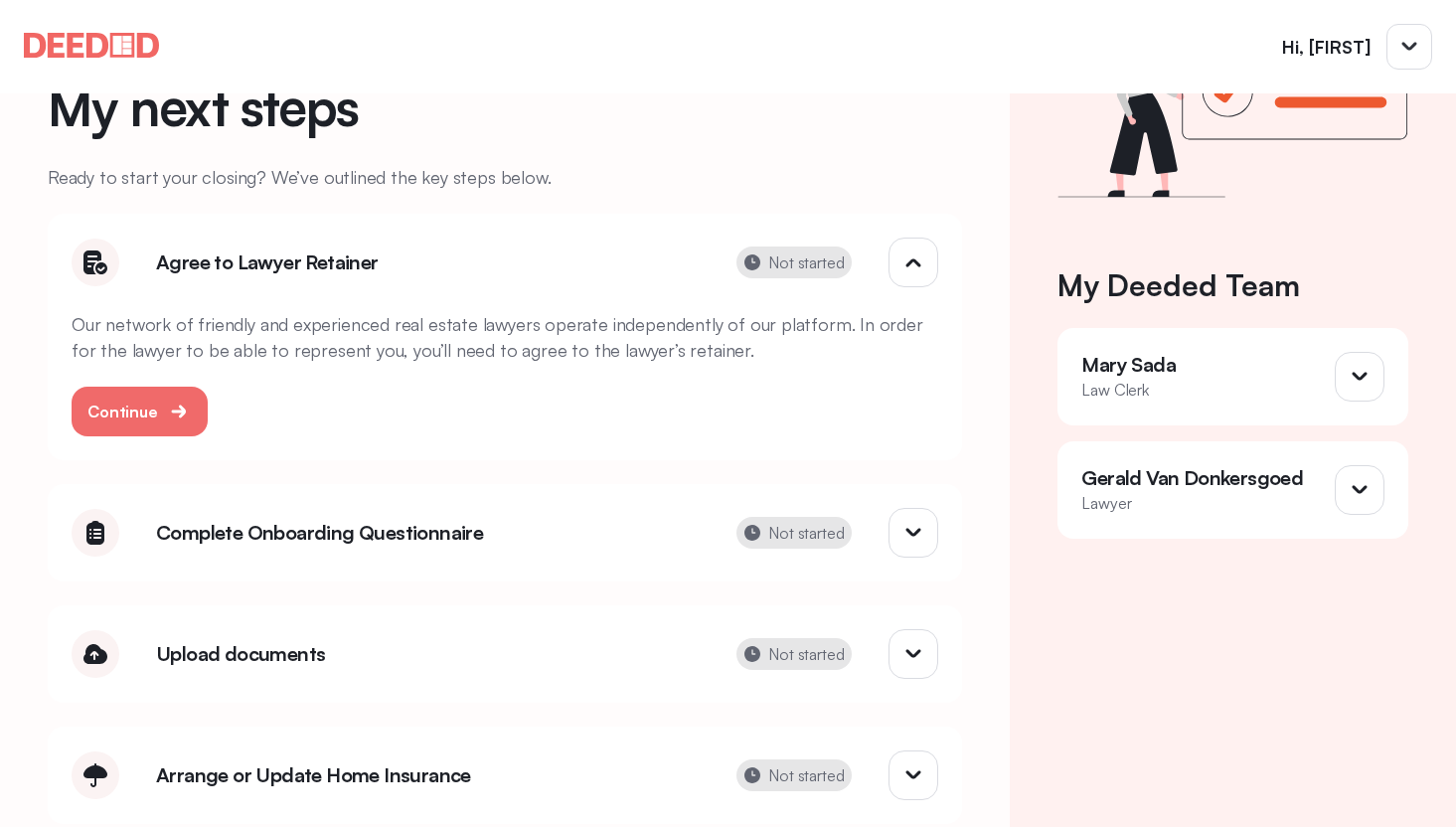 scroll, scrollTop: 199, scrollLeft: 0, axis: vertical 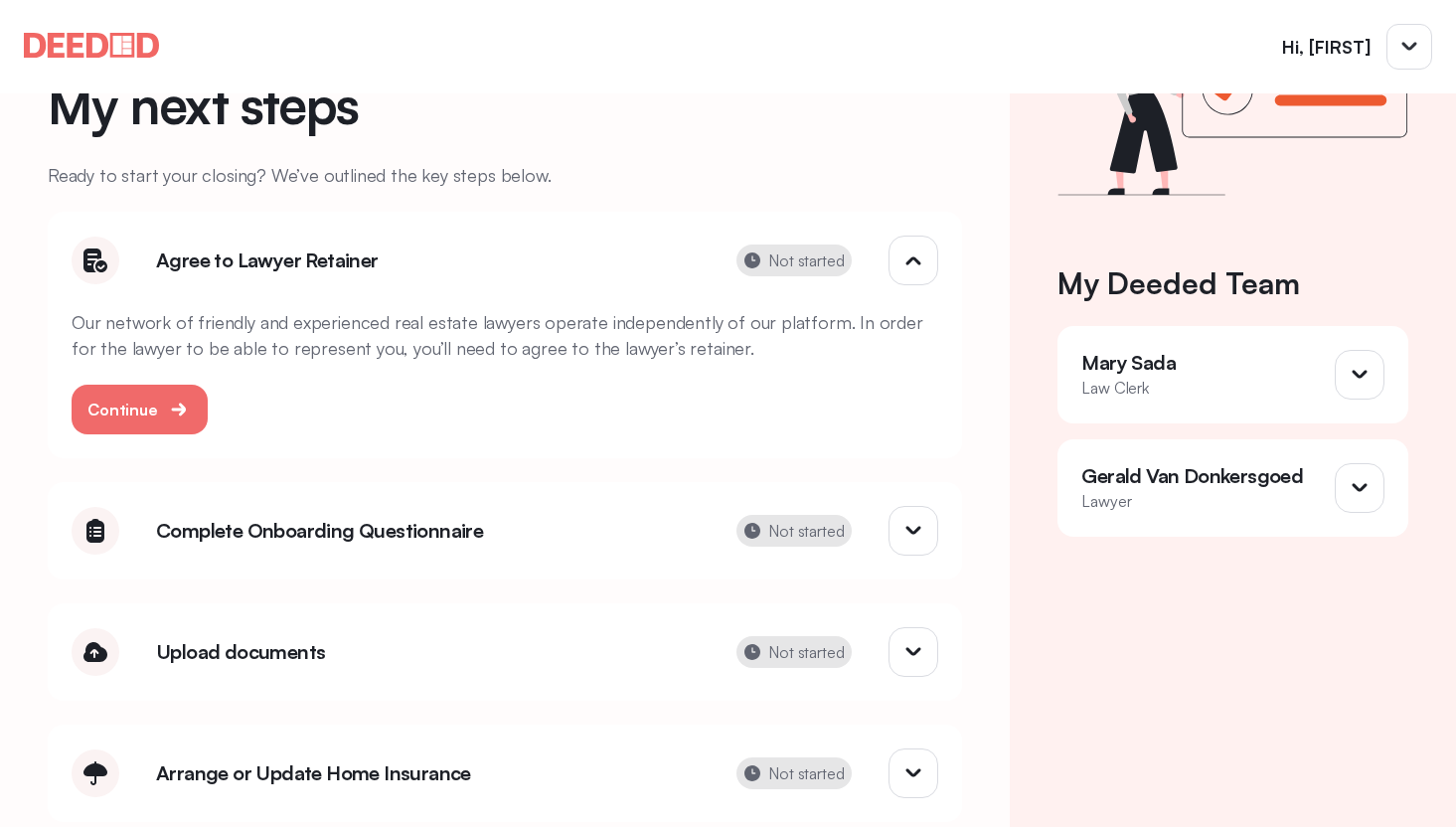 click on "Agree to Lawyer Retainer" at bounding box center (427, 260) 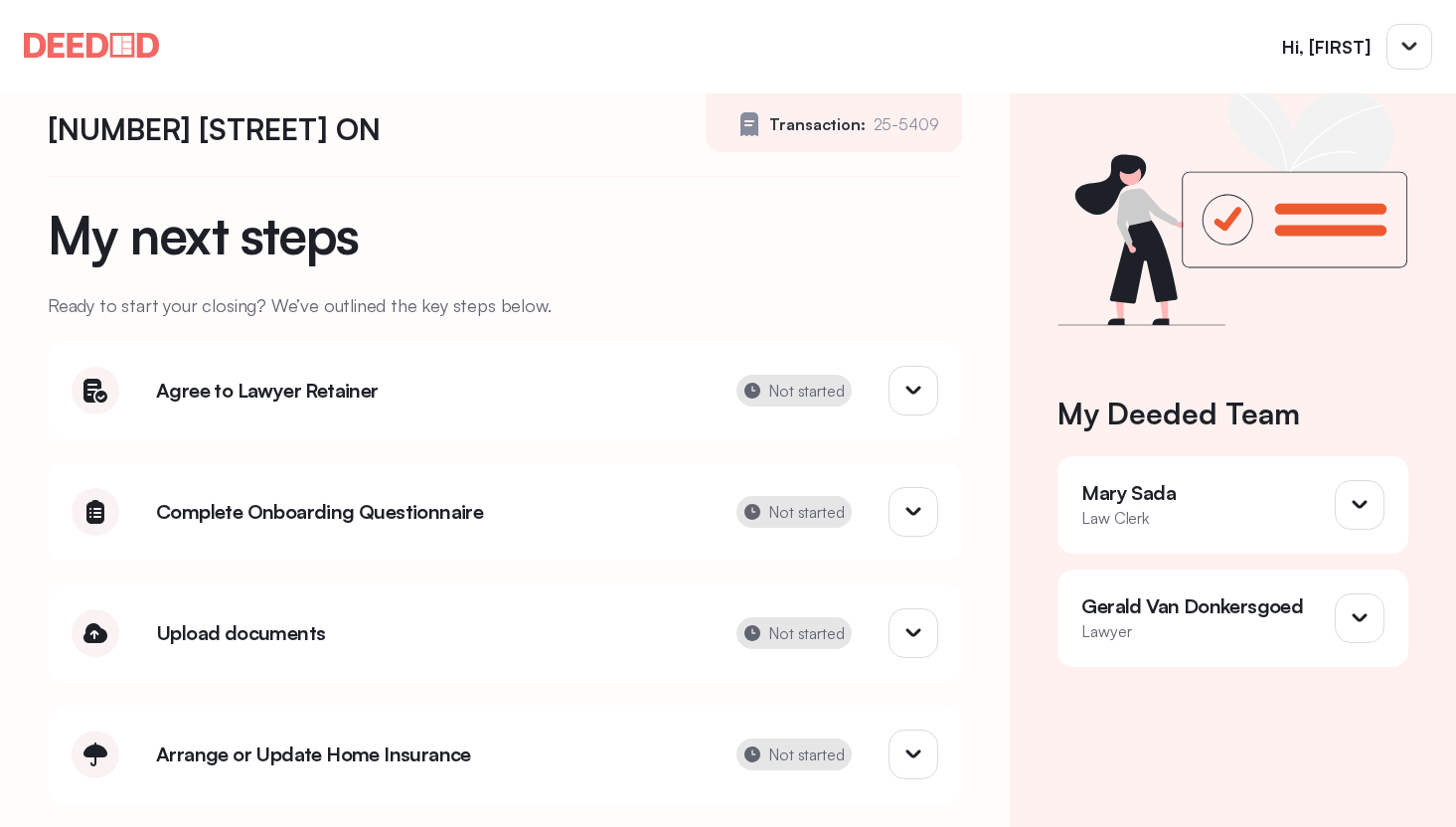 scroll, scrollTop: 68, scrollLeft: 0, axis: vertical 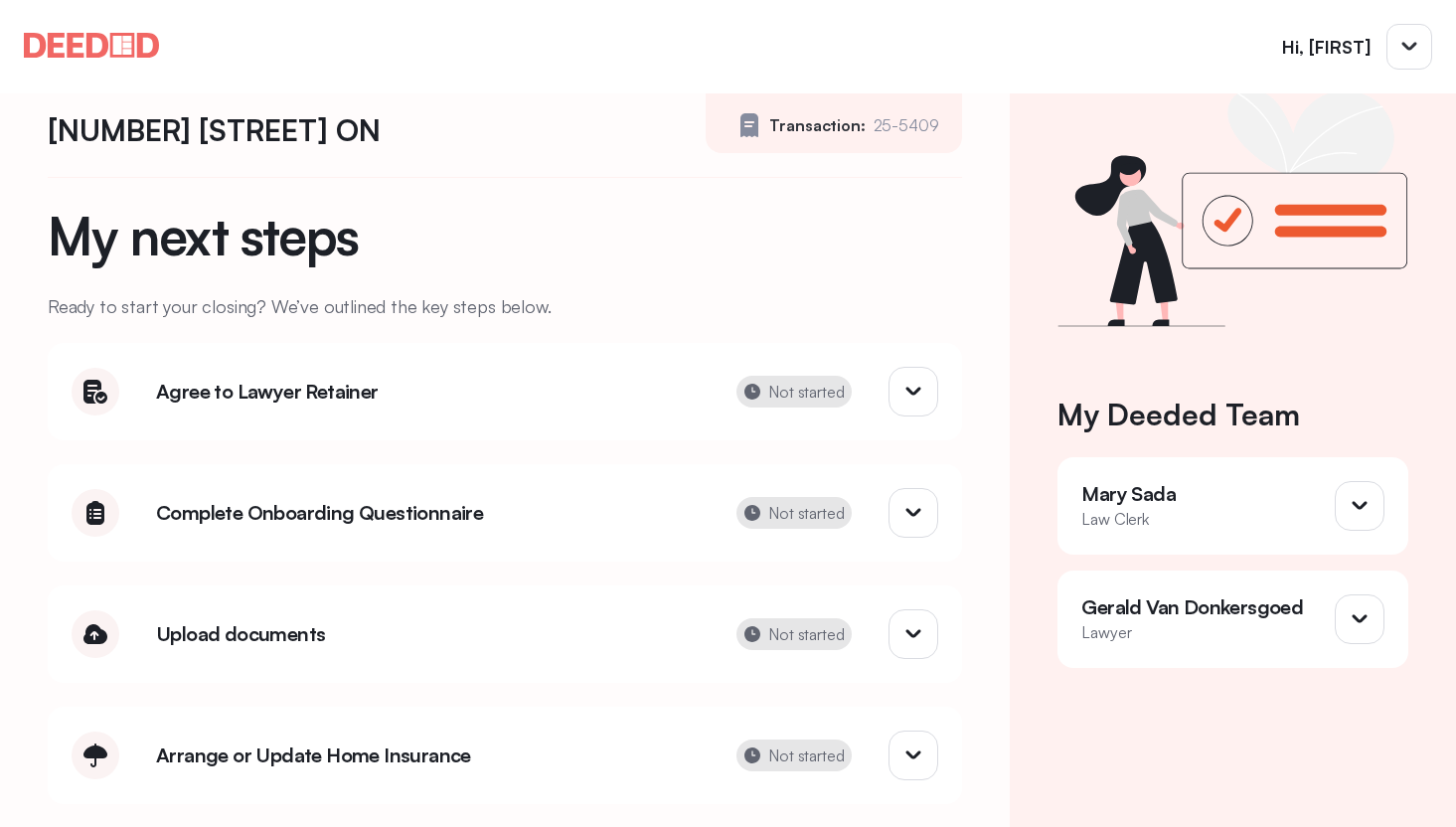 click at bounding box center [95, 392] 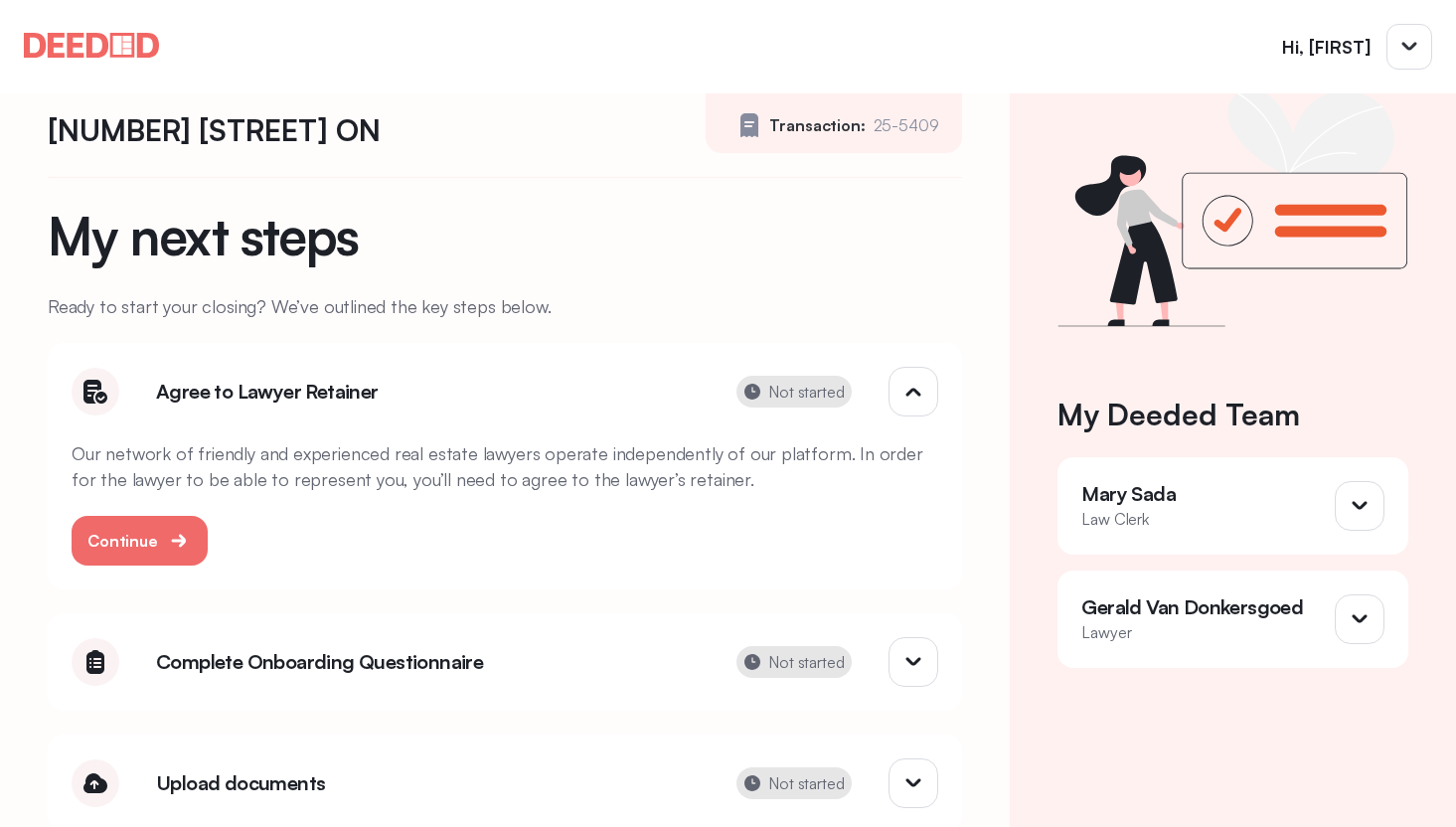 scroll, scrollTop: 199, scrollLeft: 0, axis: vertical 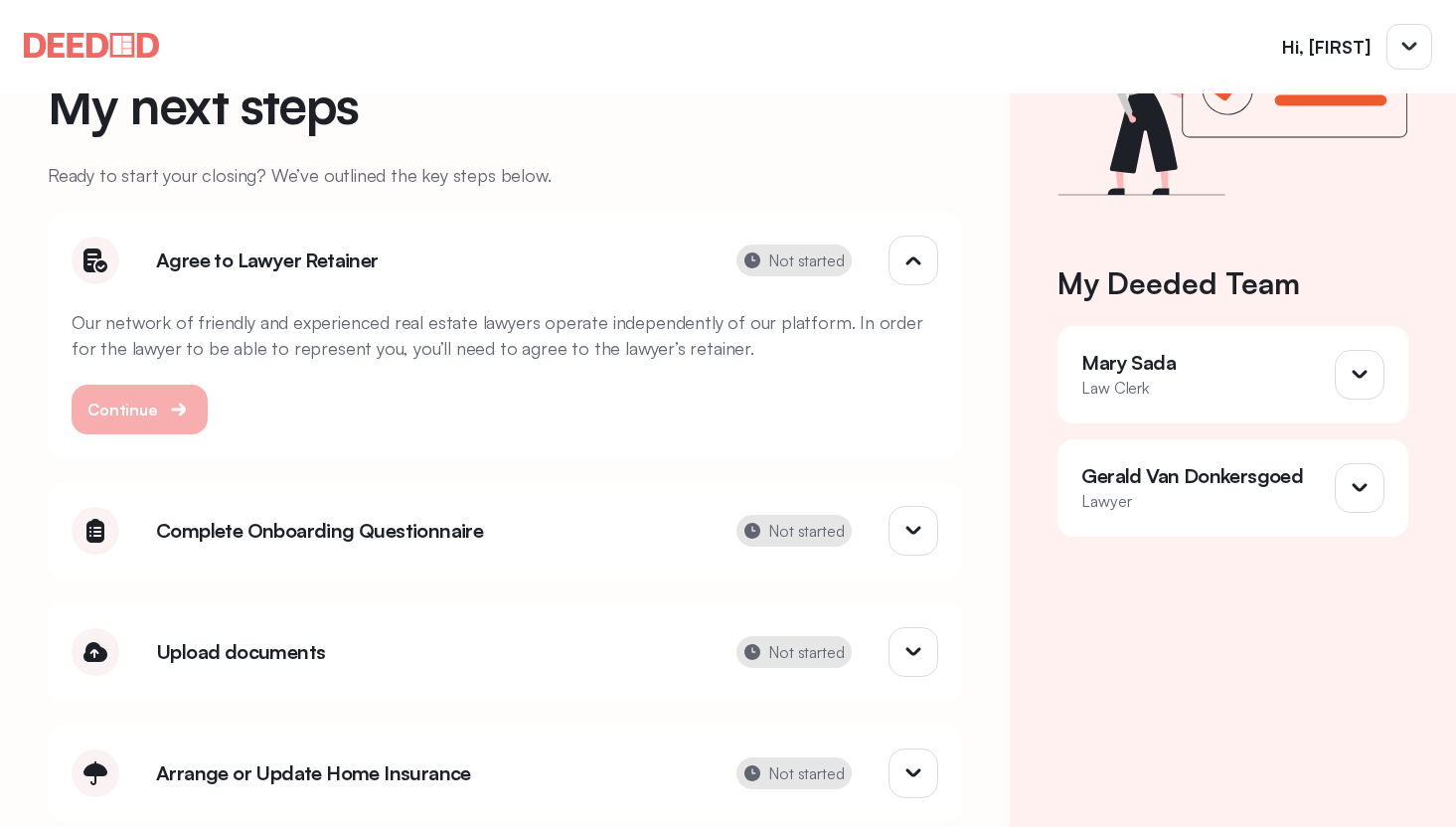 click at bounding box center [180, 410] 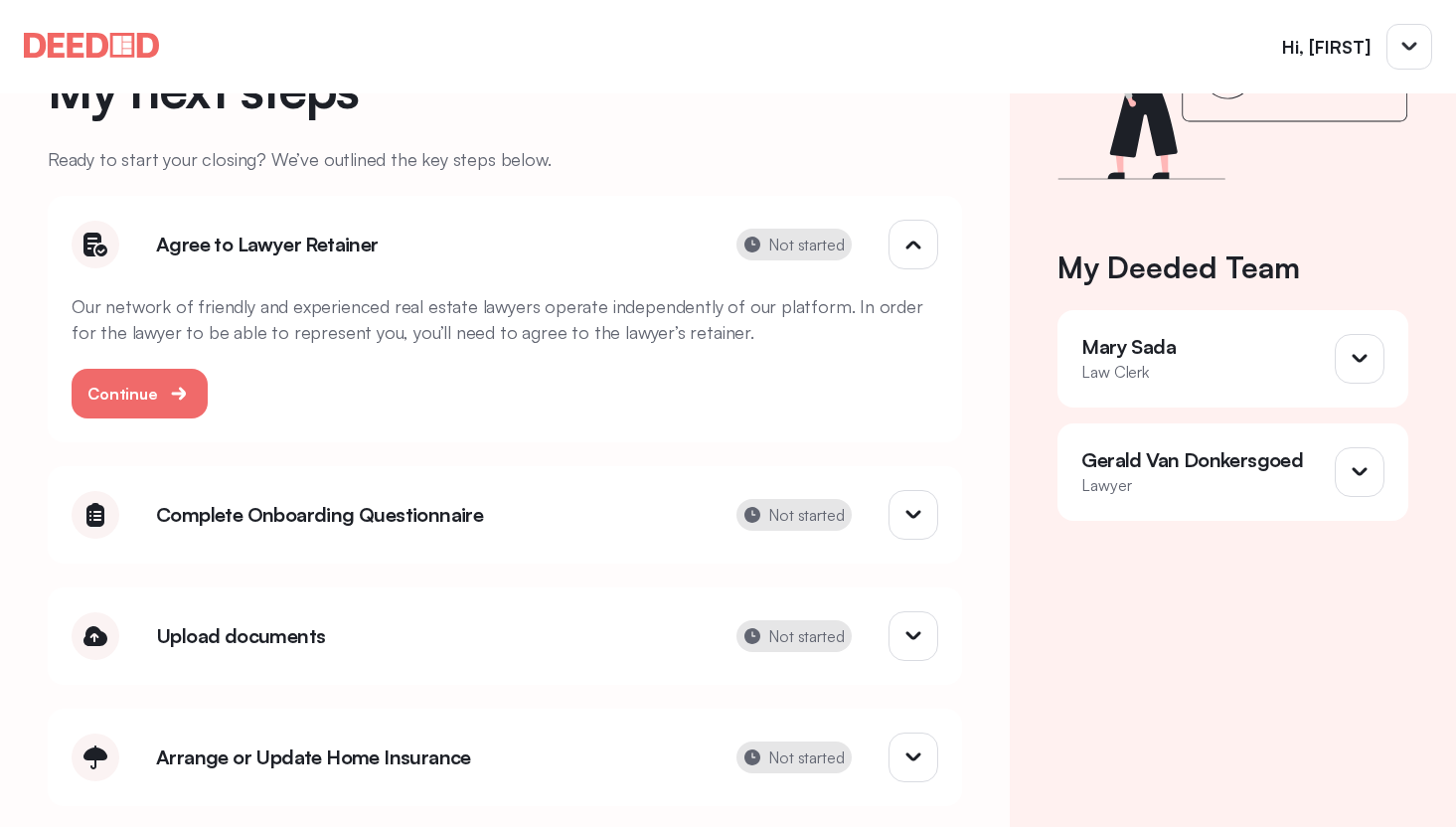 scroll, scrollTop: 217, scrollLeft: 0, axis: vertical 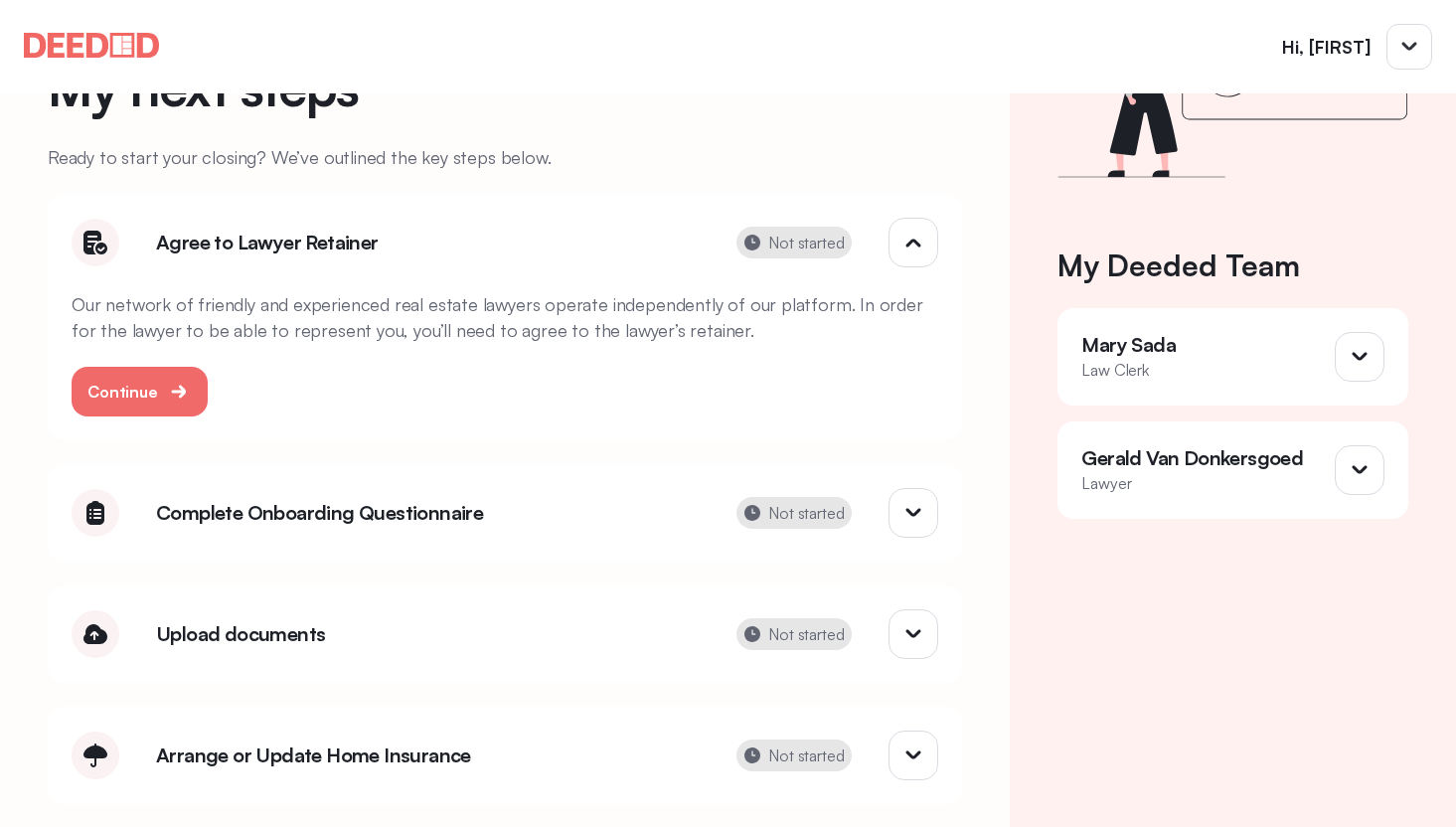 click on "Upload documents" at bounding box center [427, 634] 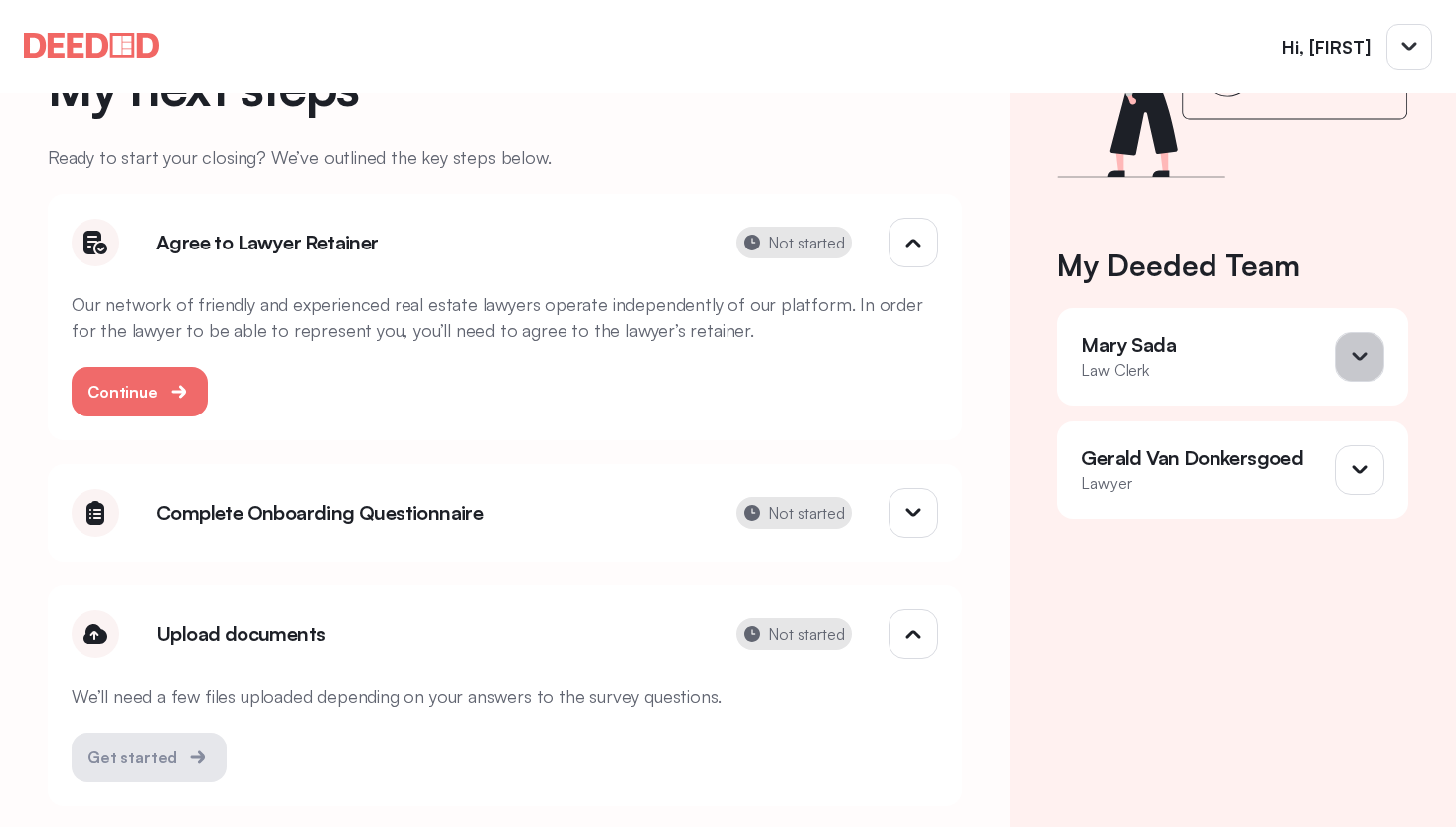 click at bounding box center [1360, 357] 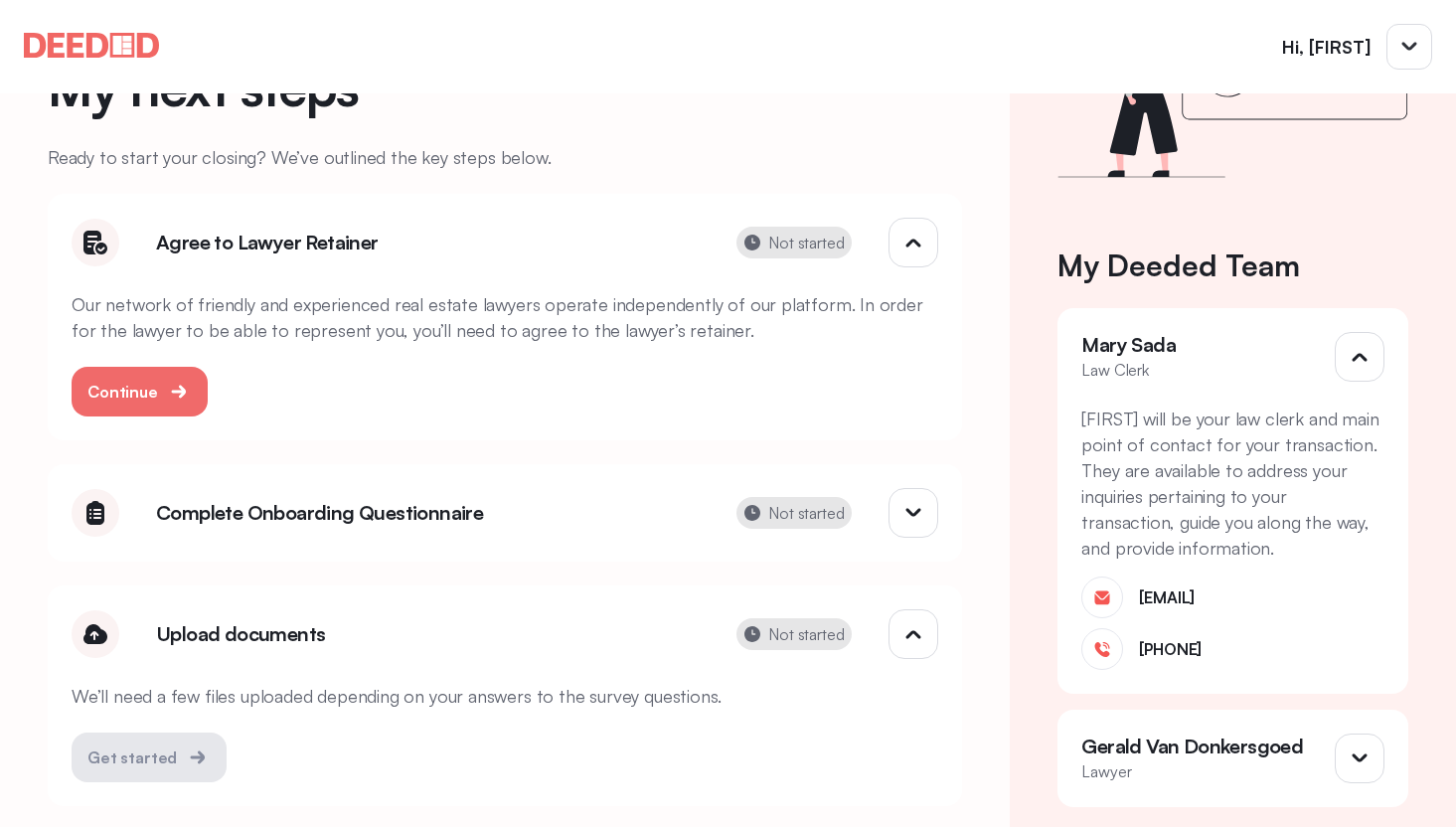 click on "My Deeded Team [FIRST] [LAST] Law Clerk [FIRST] will be your law clerk and main point of contact for your transaction. They are available to address your inquiries pertaining to your transaction, guide you along the way, and provide information. [EMAIL] [PHONE] [FIRST] [LAST] Lawyer [FIRST] will be the lawyer representing you. Their role is to oversee the transaction, review key documents, and offer their professional expertise and support throughout the process. [EMAIL] [PHONE] [PHONE] [NUMBER] [STREET], [CITY], [STATE], [POSTAL_CODE]" at bounding box center (1232, 414) 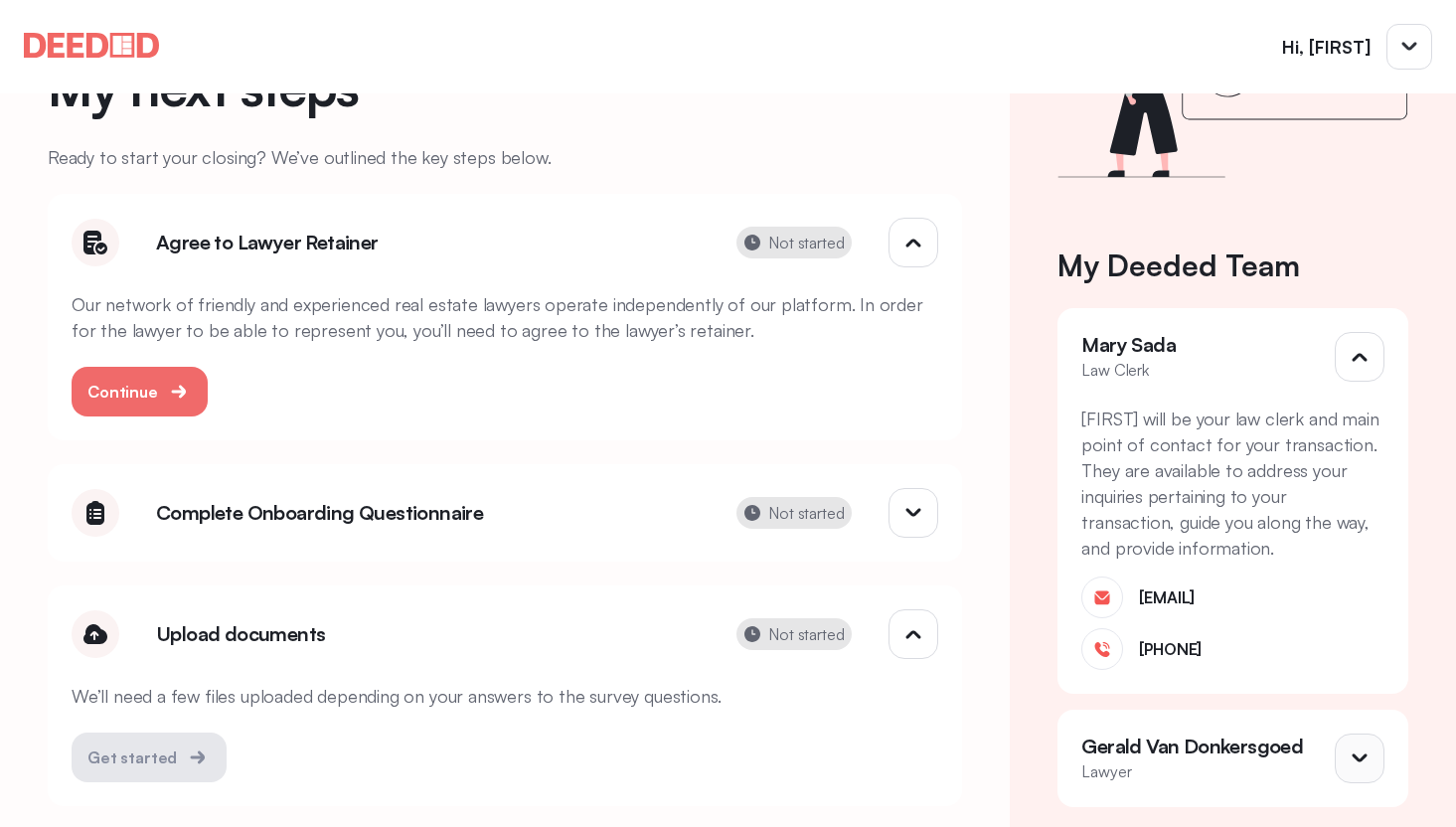 click at bounding box center (1359, 357) 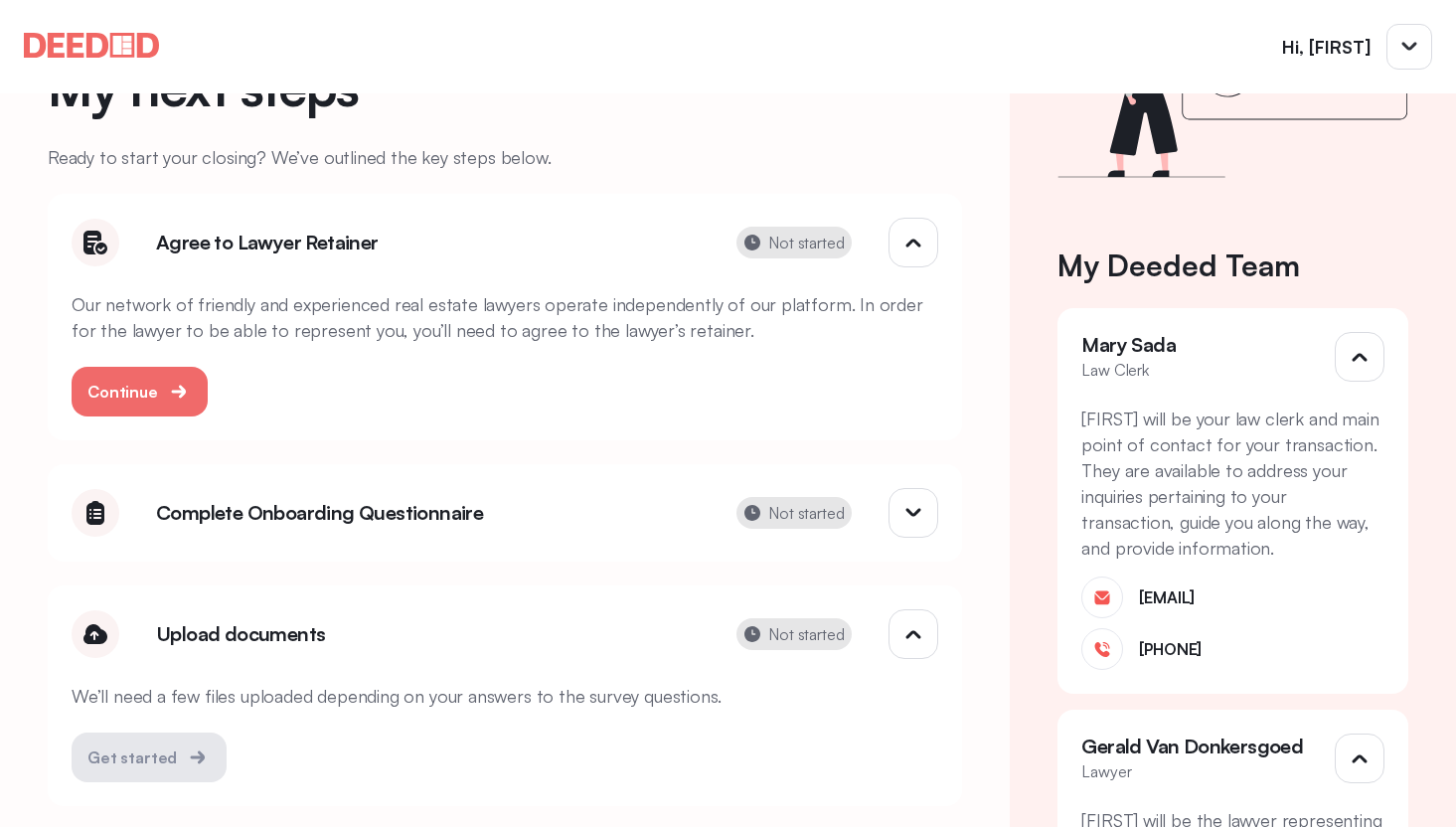 click on "My Deeded Team [FIRST] [LAST] Law Clerk [FIRST] will be your law clerk and main point of contact for your transaction. They are available to address your inquiries pertaining to your transaction, guide you along the way, and provide information. [EMAIL] [PHONE] [FIRST] [LAST] Lawyer [FIRST] will be the lawyer representing you. Their role is to oversee the transaction, review key documents, and offer their professional expertise and support throughout the process. [EMAIL] [PHONE] [PHONE] [NUMBER] [STREET], [CITY], [STATE], [POSTAL_CODE]" at bounding box center (1232, 578) 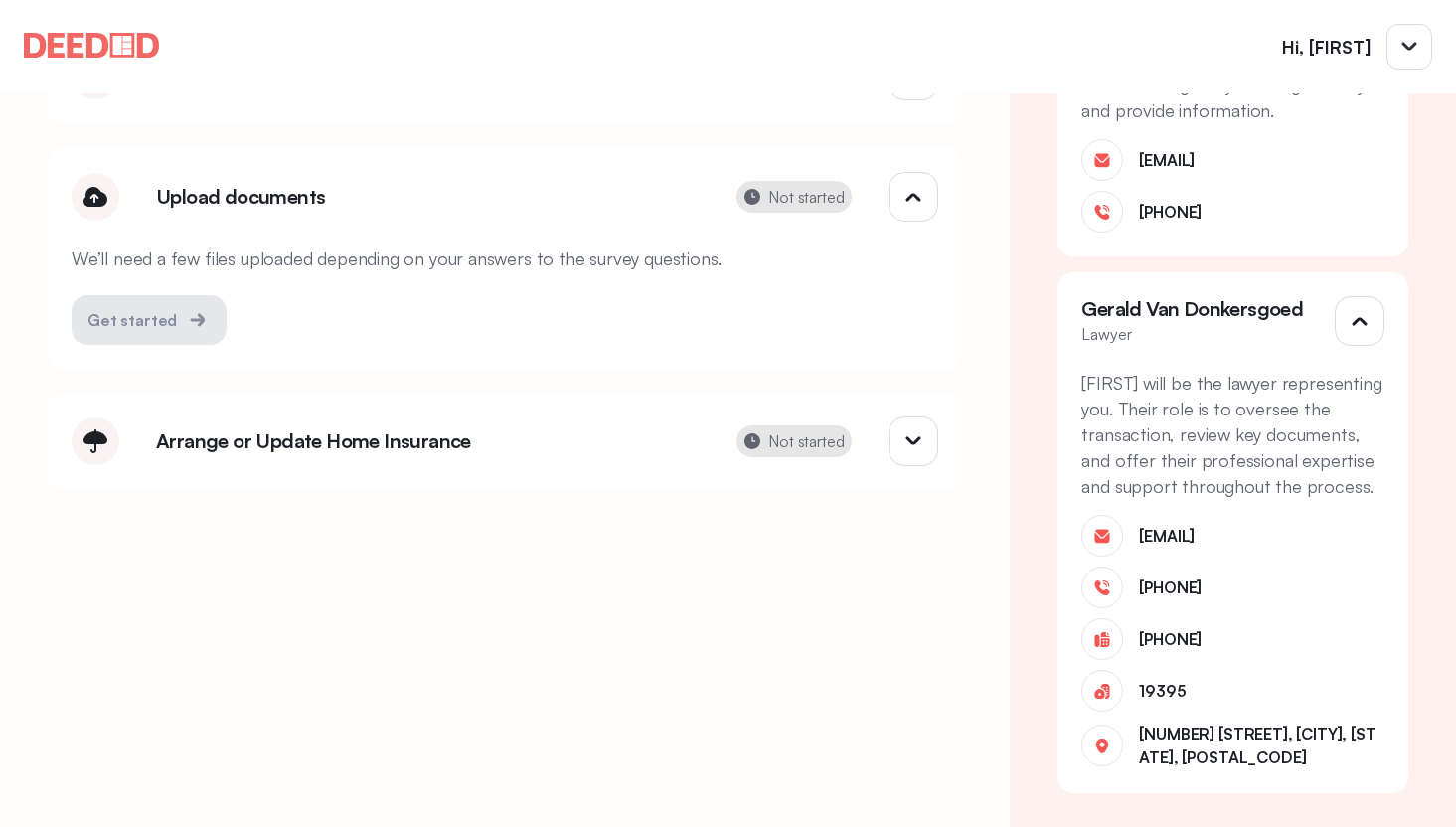 scroll, scrollTop: 667, scrollLeft: 0, axis: vertical 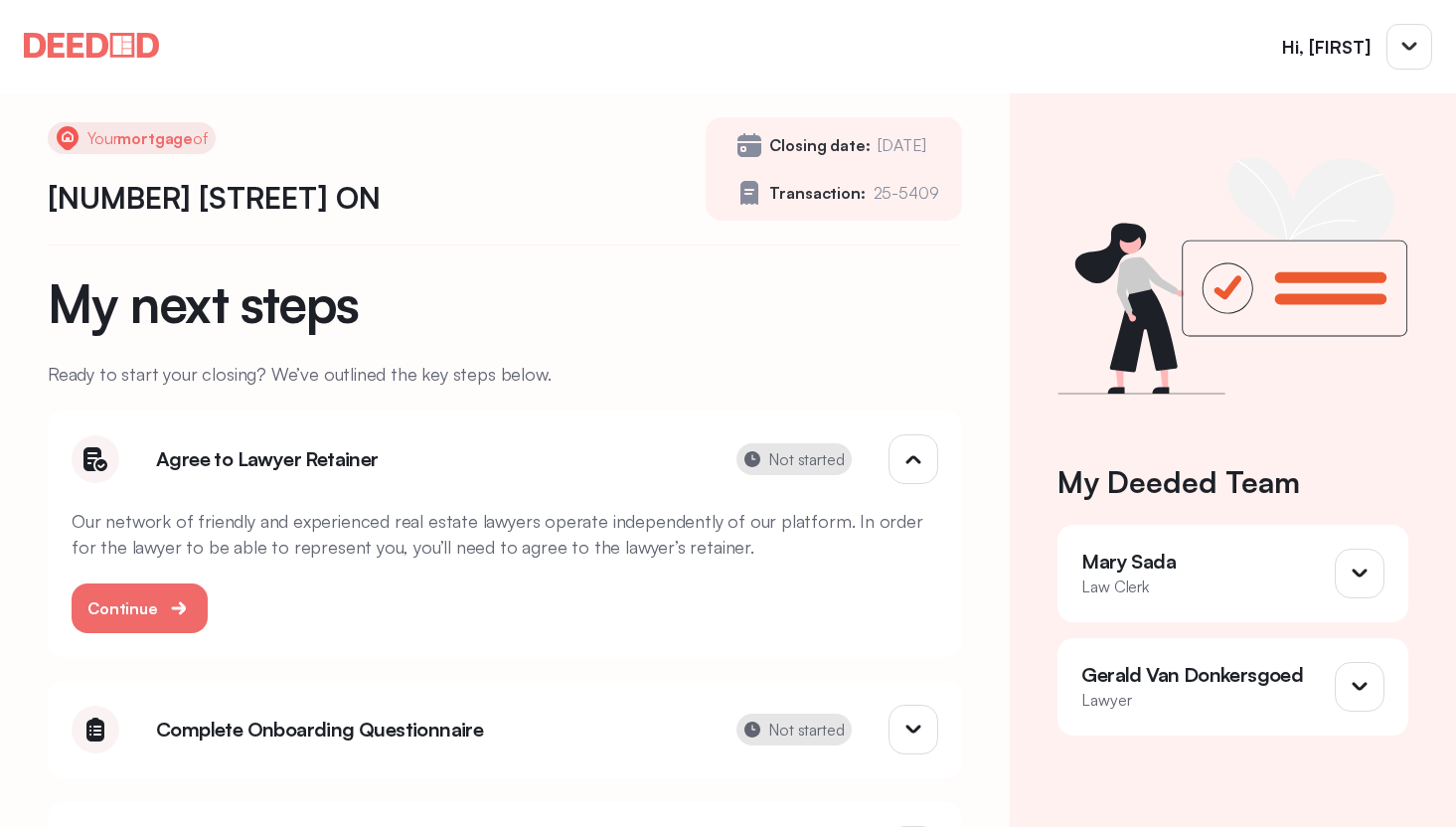 click on "Not started" at bounding box center (806, 459) 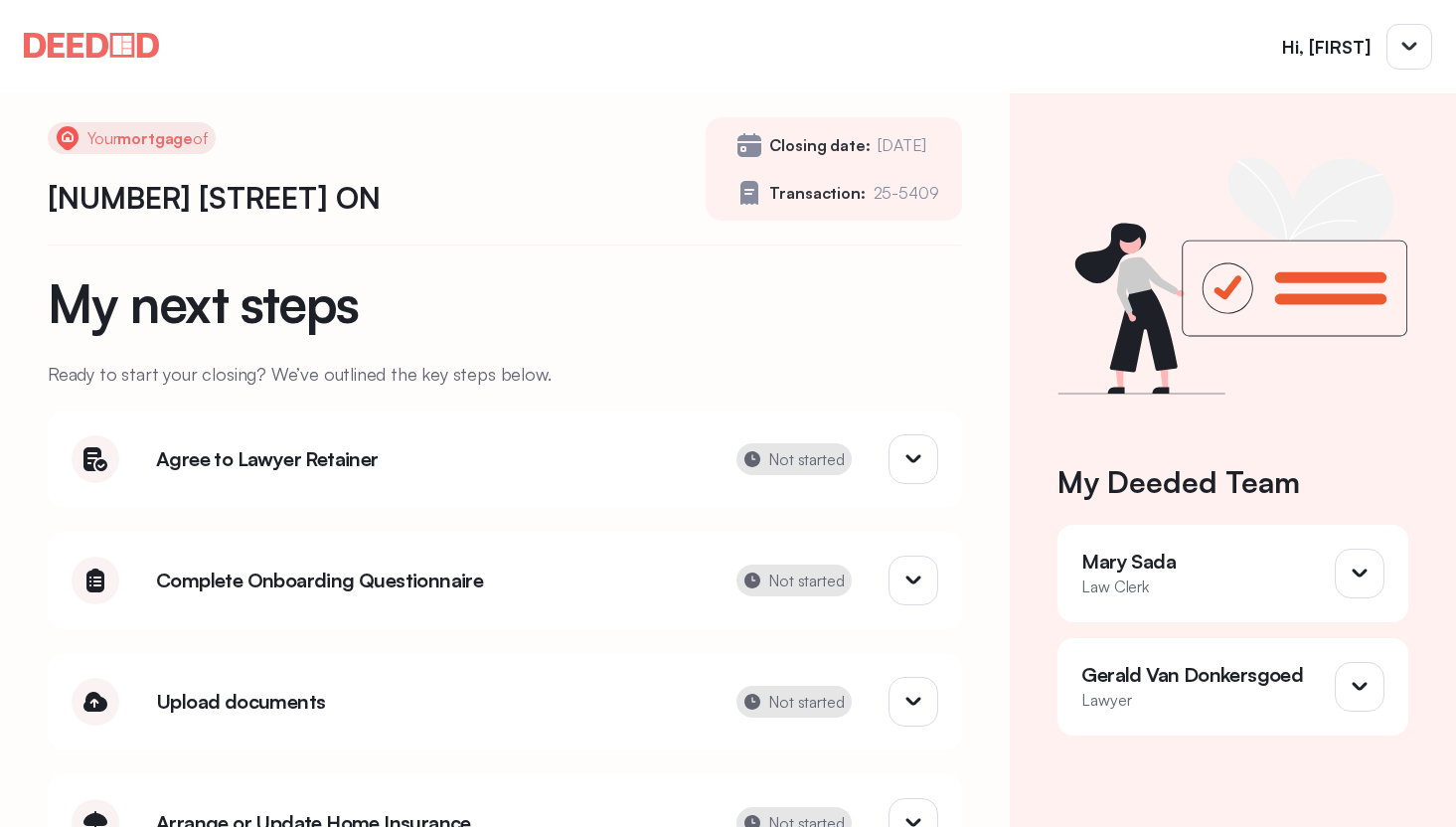 click on "Not started" at bounding box center [806, 459] 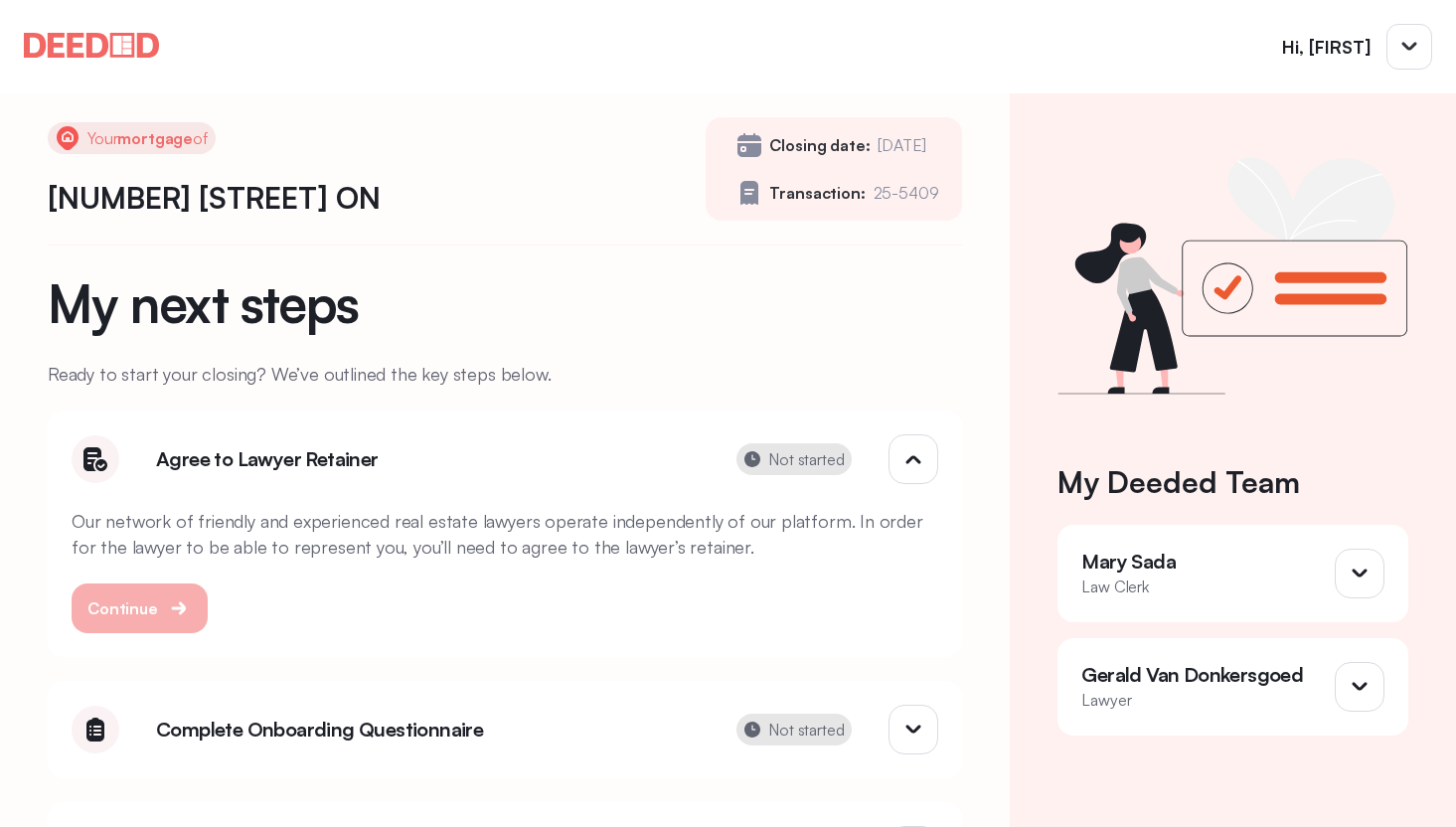 click at bounding box center (178, 607) 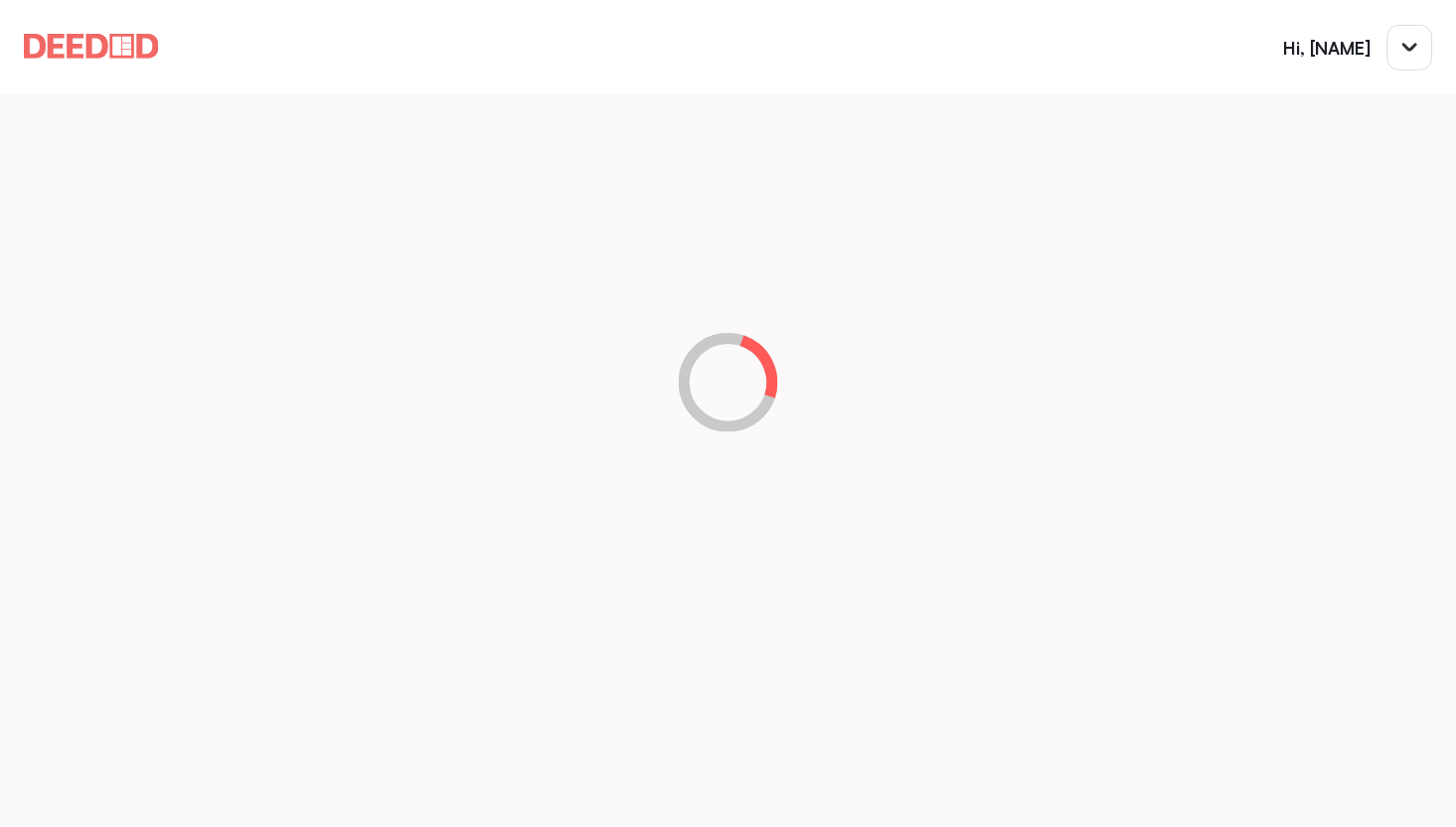 scroll, scrollTop: 0, scrollLeft: 0, axis: both 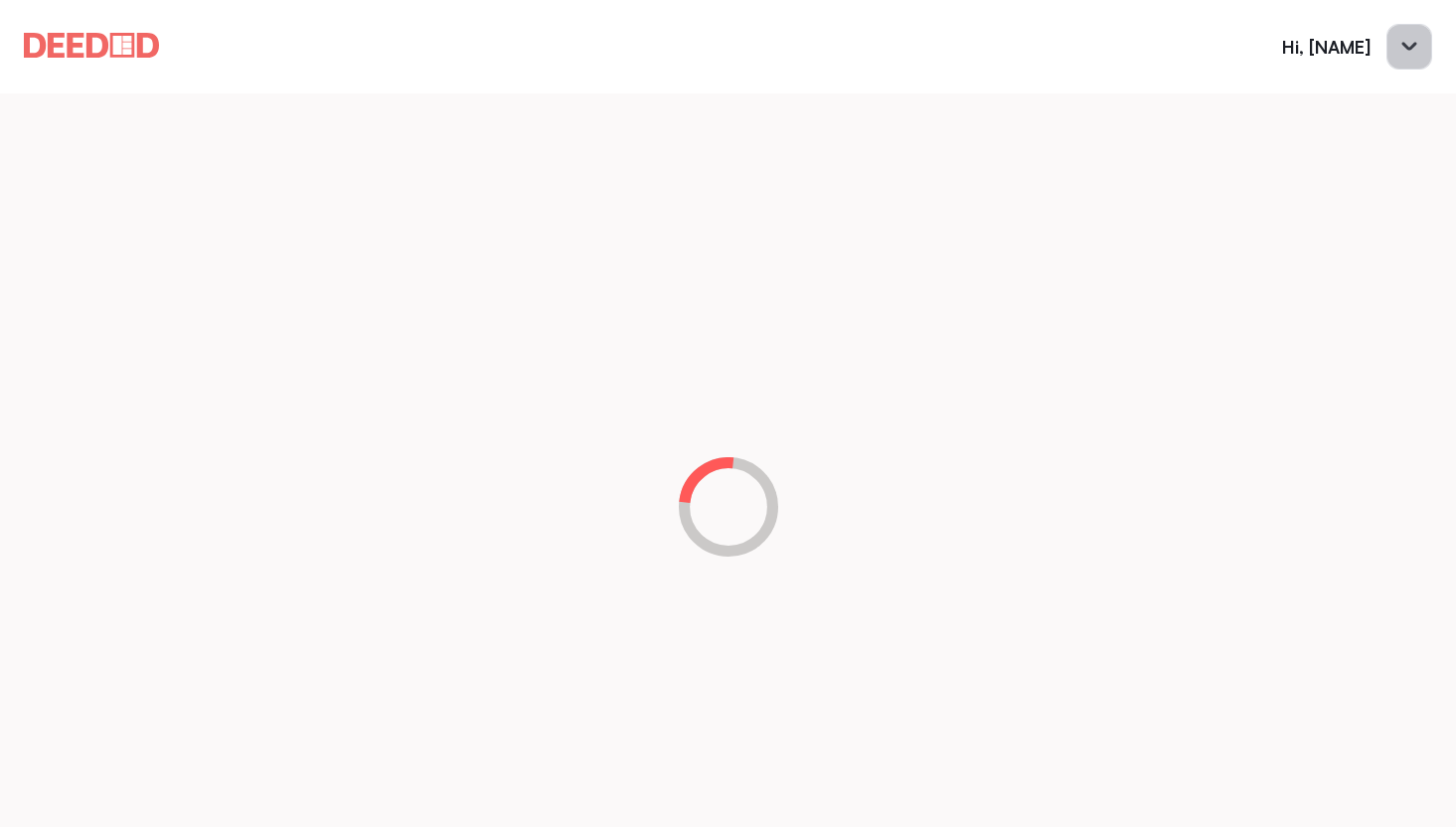 click at bounding box center (1409, 47) 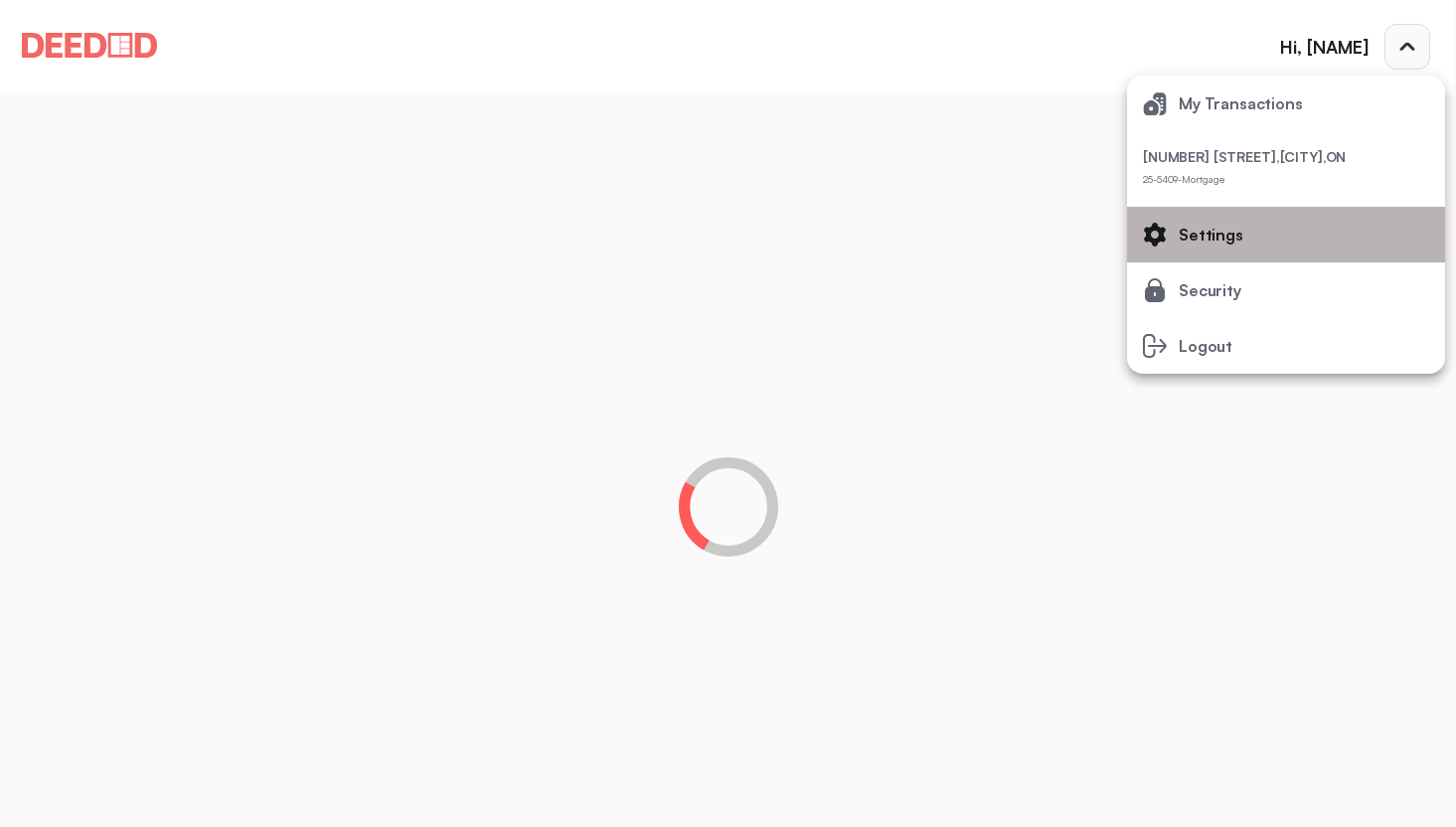 click on "Settings" at bounding box center [1240, 103] 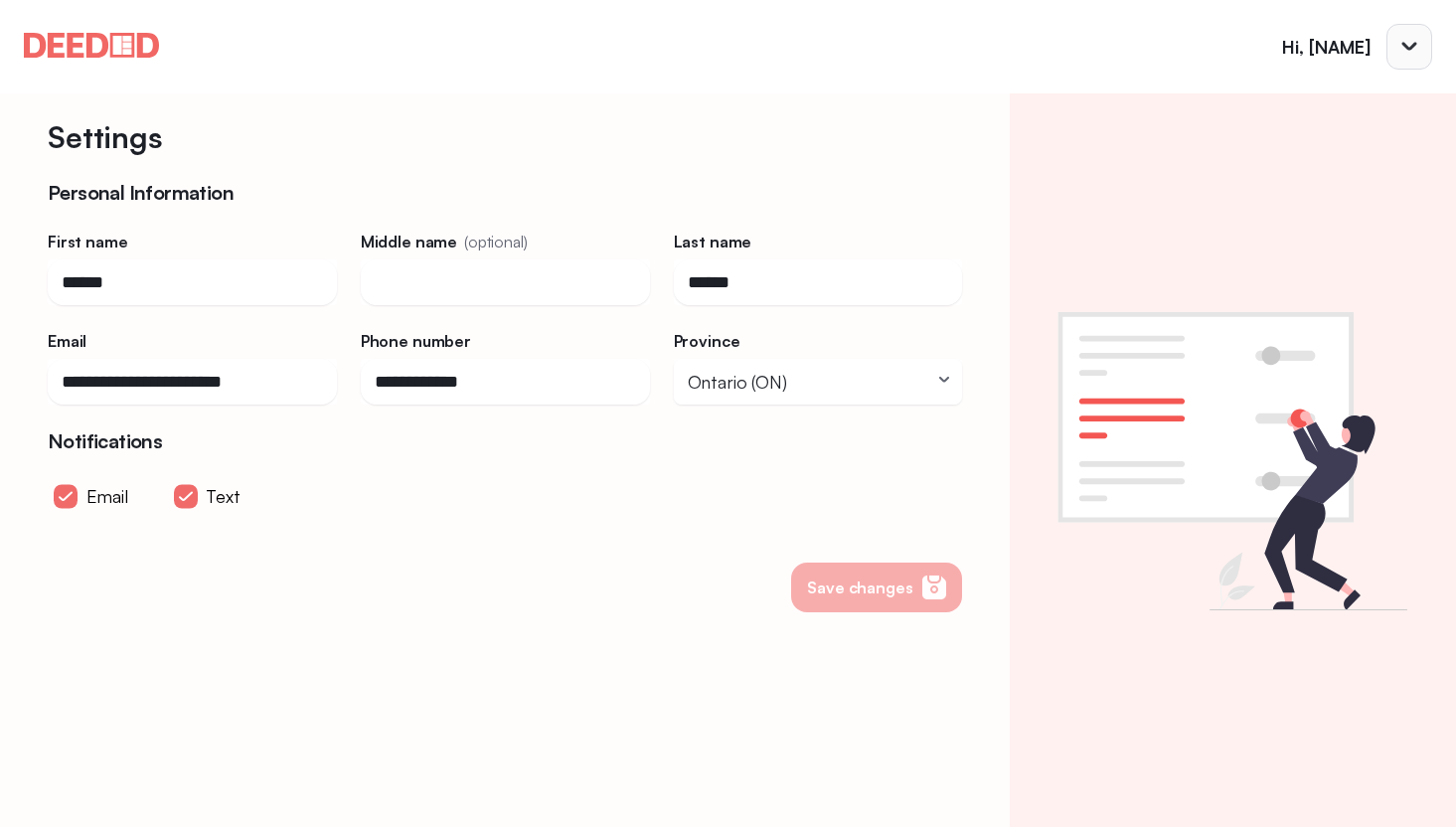 click on "Save changes" at bounding box center (860, 587) 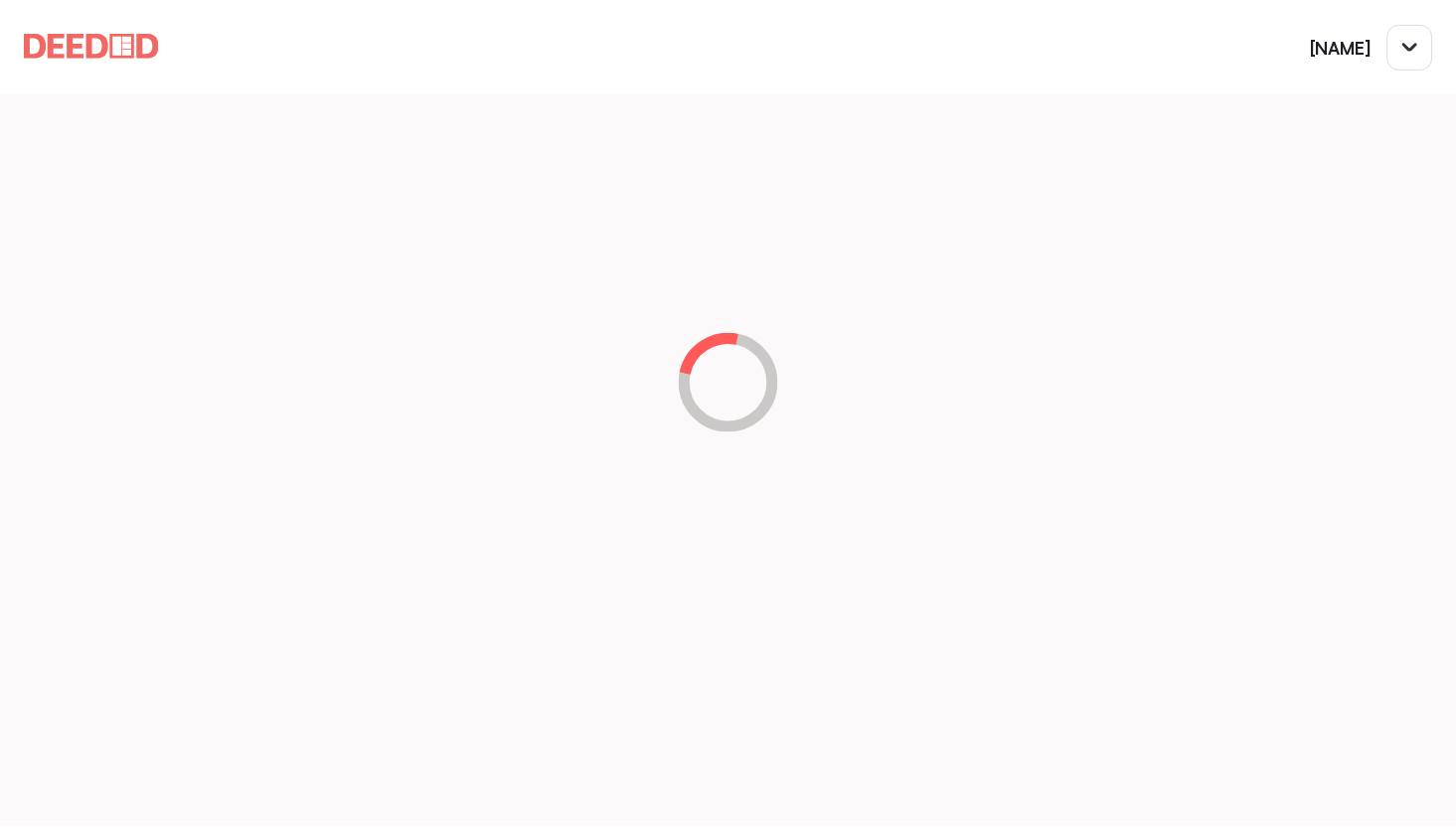 scroll, scrollTop: 0, scrollLeft: 0, axis: both 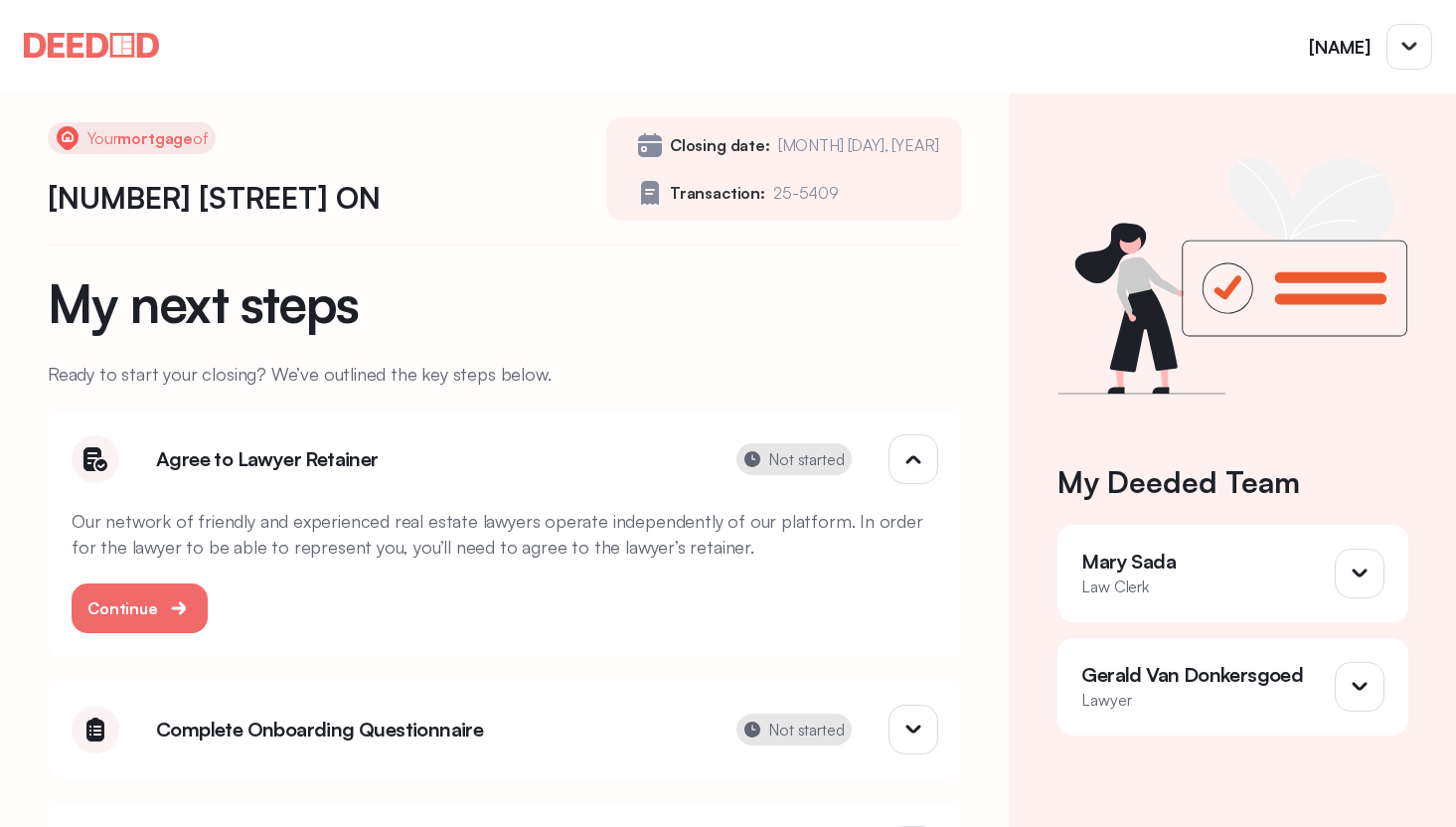 click on "Complete Onboarding Questionnaire" at bounding box center [427, 730] 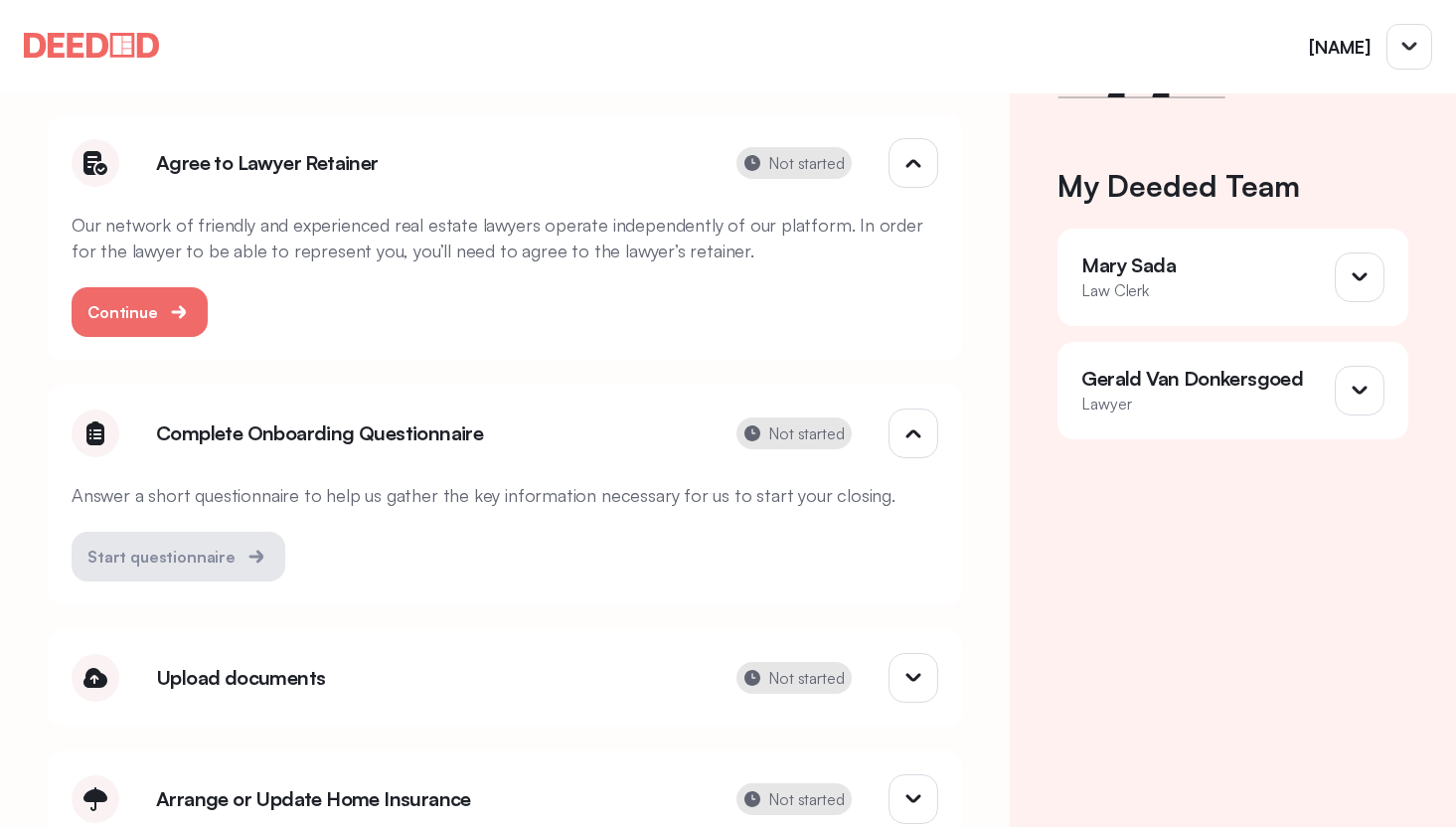 scroll, scrollTop: 318, scrollLeft: 0, axis: vertical 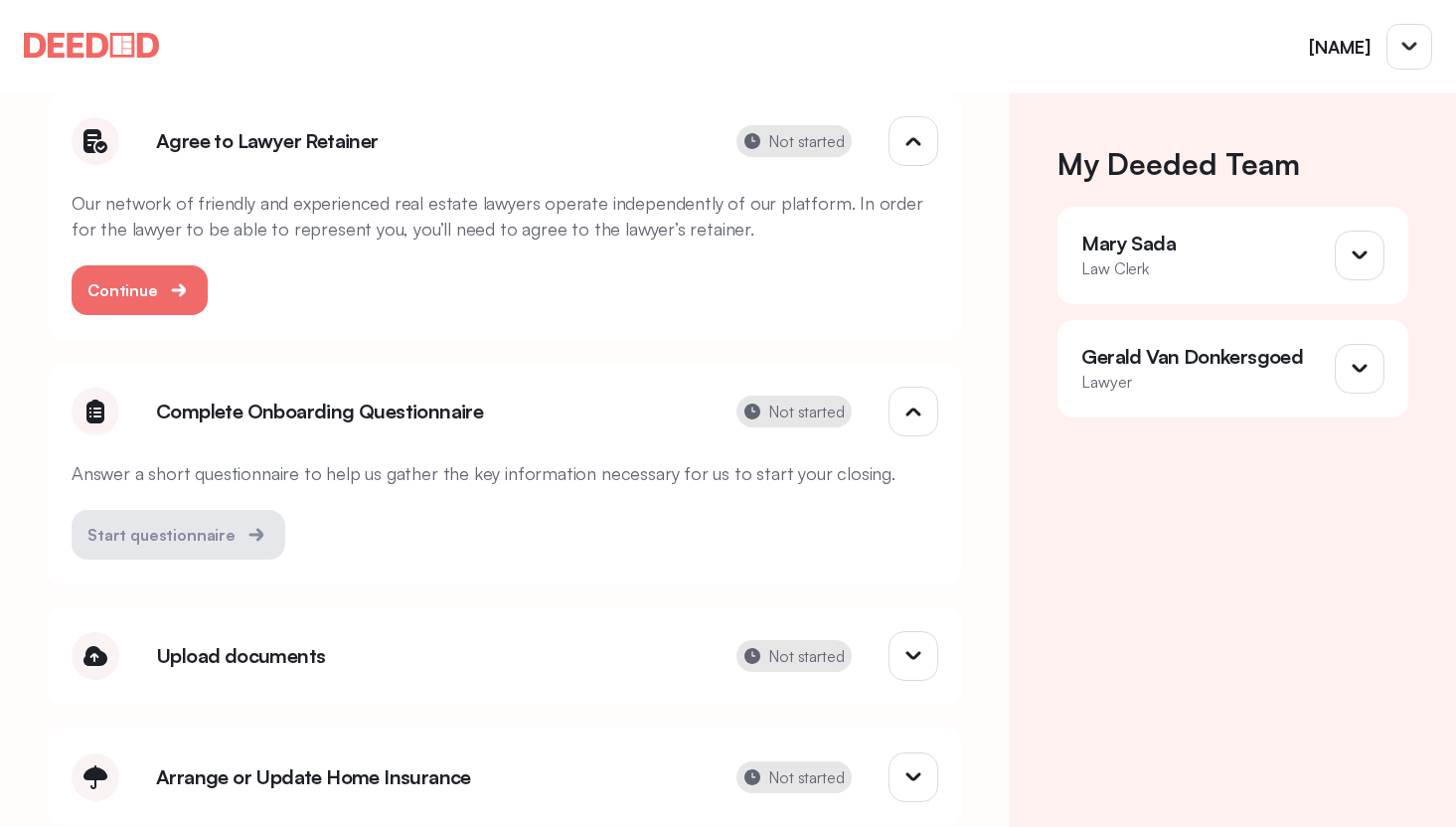 click on "Start questionnaire" at bounding box center [178, 523] 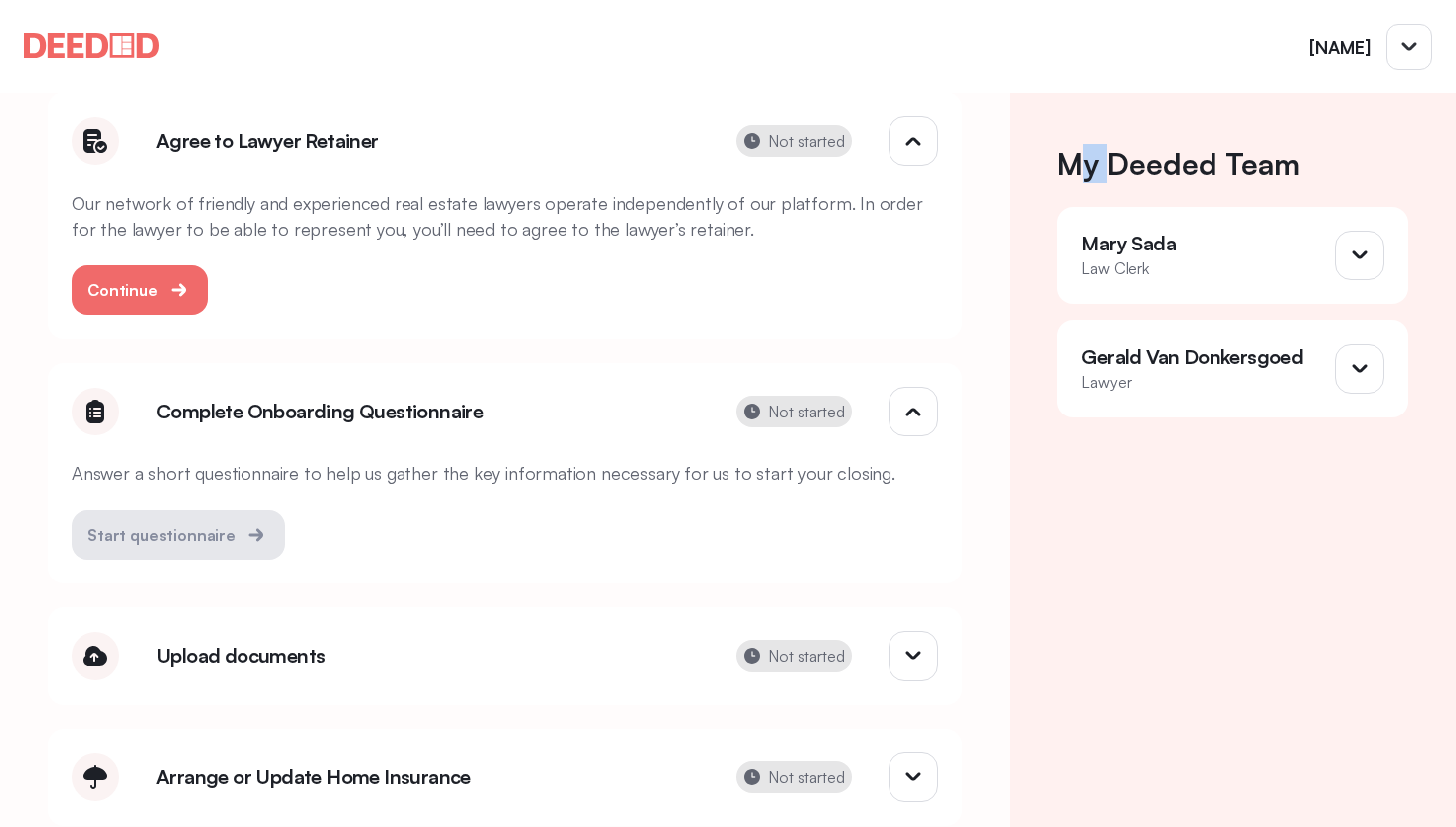 click on "Start questionnaire" at bounding box center [178, 523] 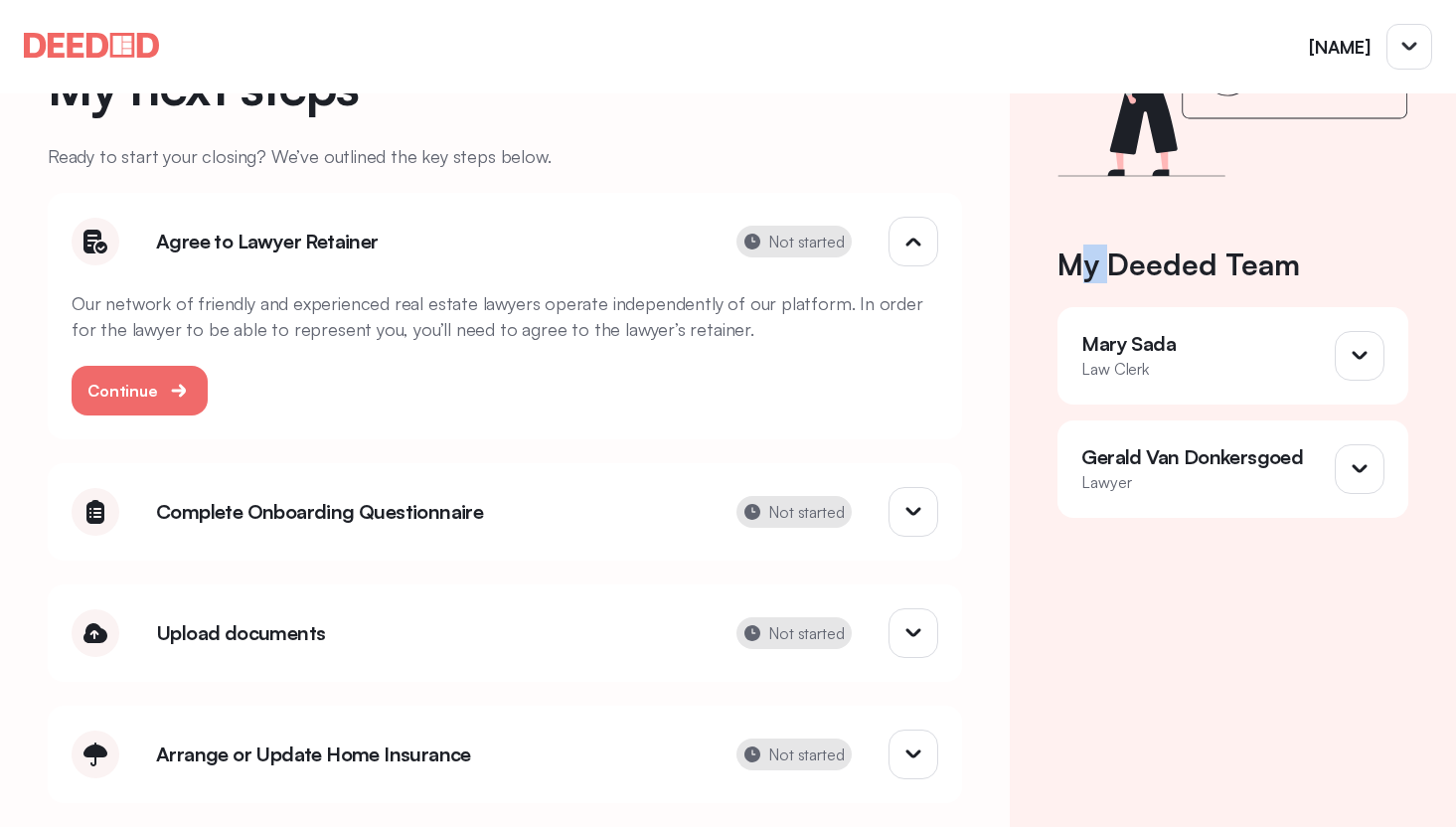 scroll, scrollTop: 217, scrollLeft: 0, axis: vertical 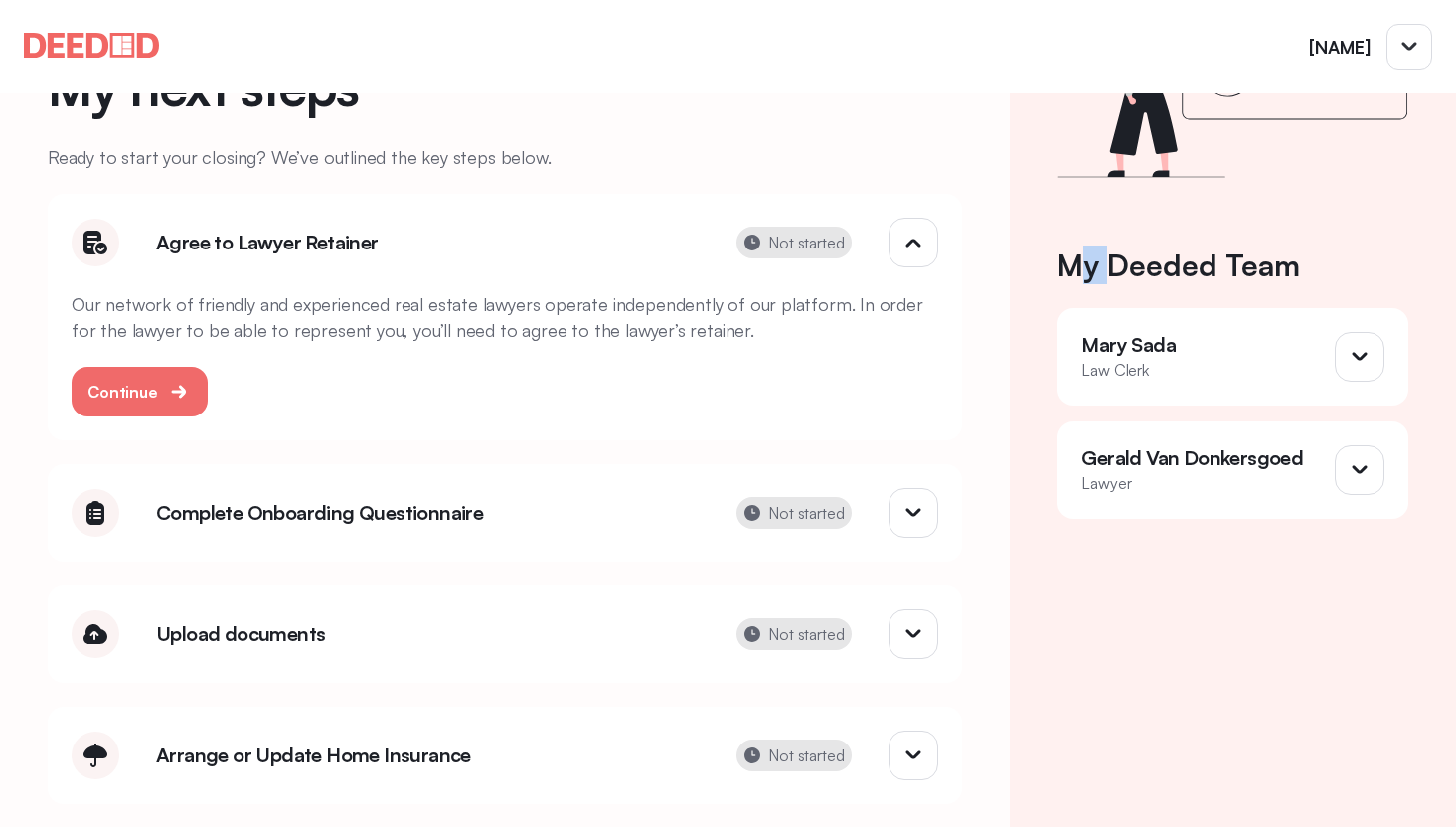 click on "Complete Onboarding Questionnaire" at bounding box center (427, 513) 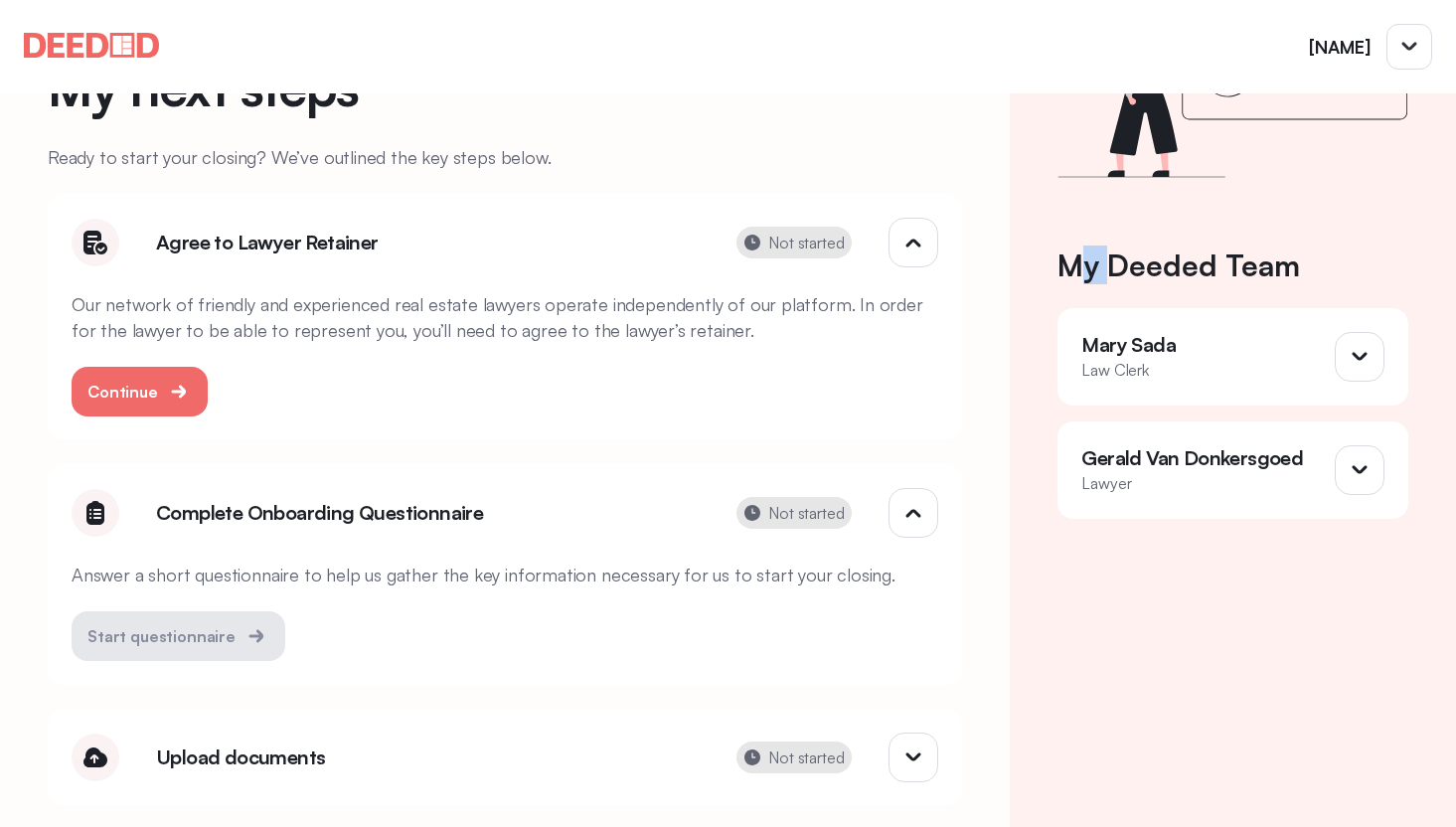scroll, scrollTop: 318, scrollLeft: 0, axis: vertical 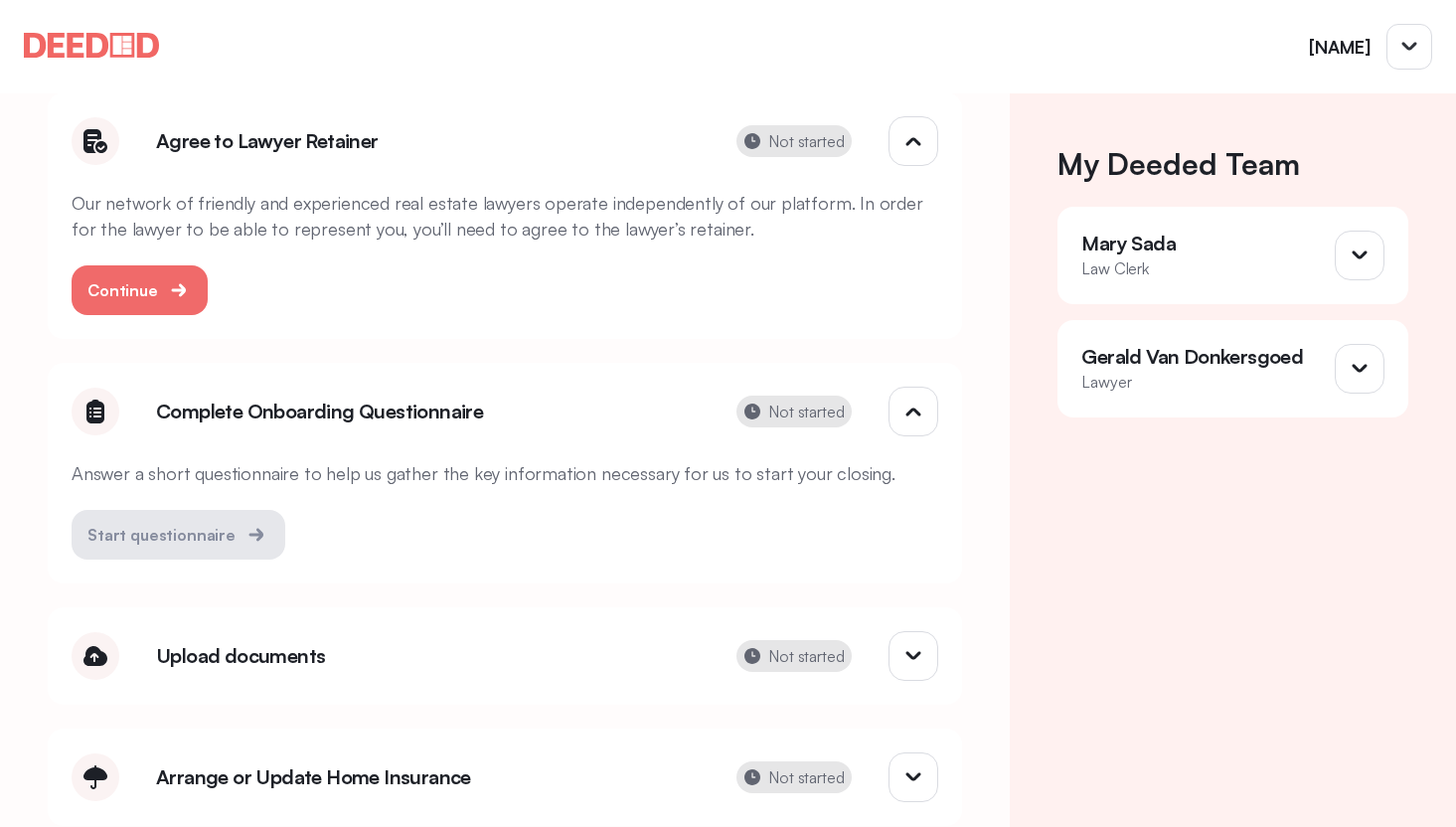click on "Start questionnaire" at bounding box center [178, 523] 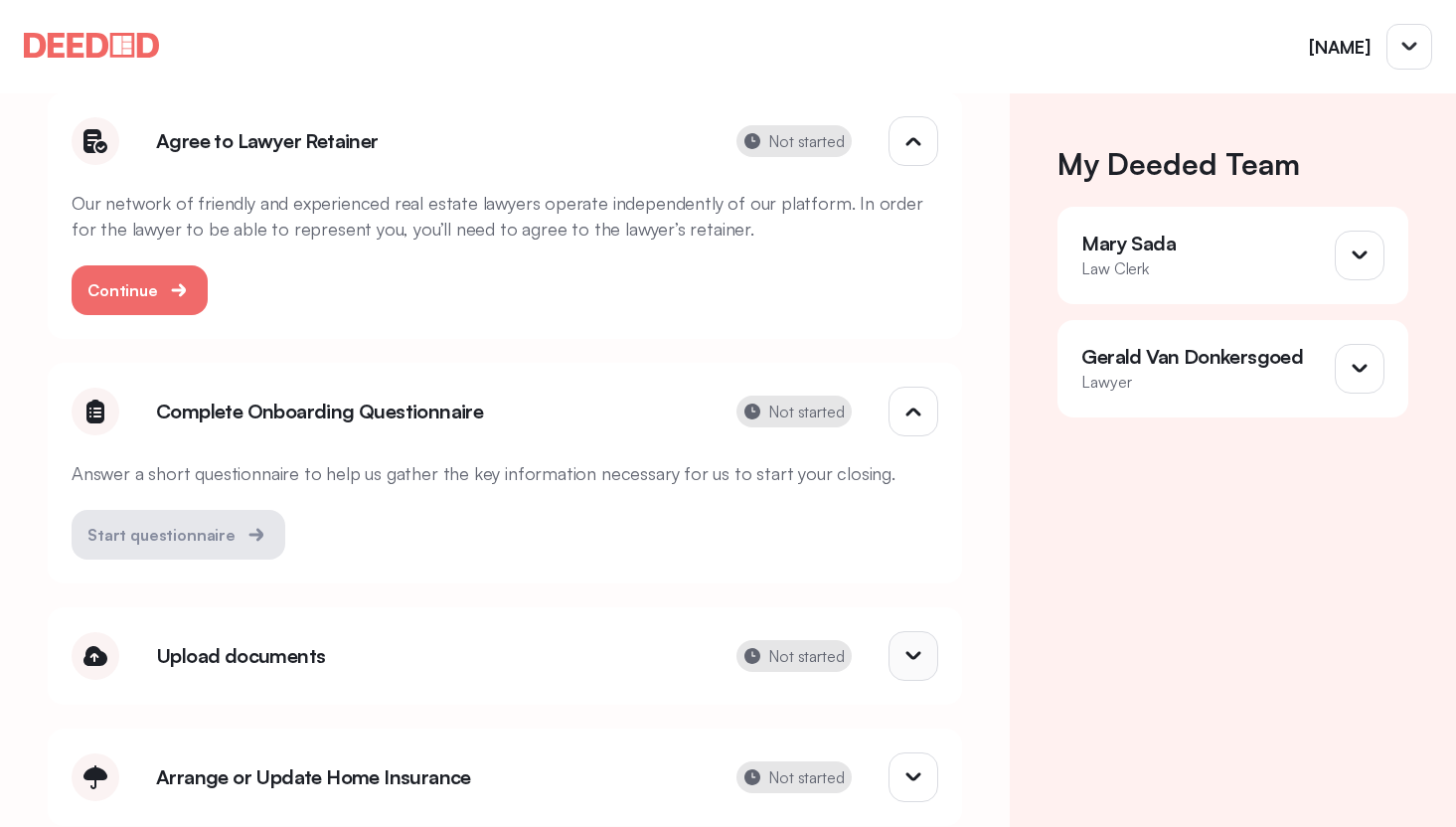 click at bounding box center [913, 656] 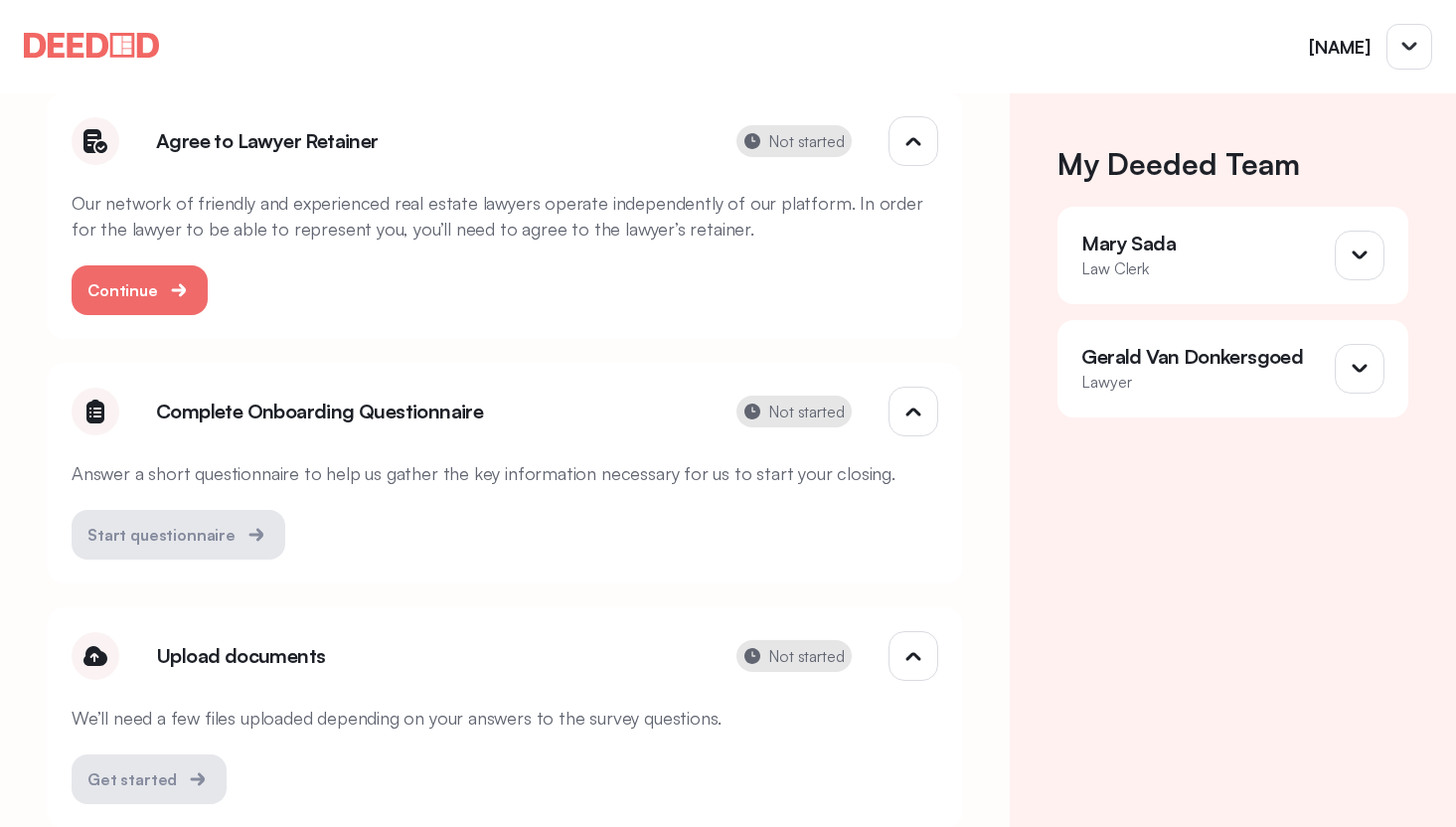click on "Start questionnaire" at bounding box center (178, 523) 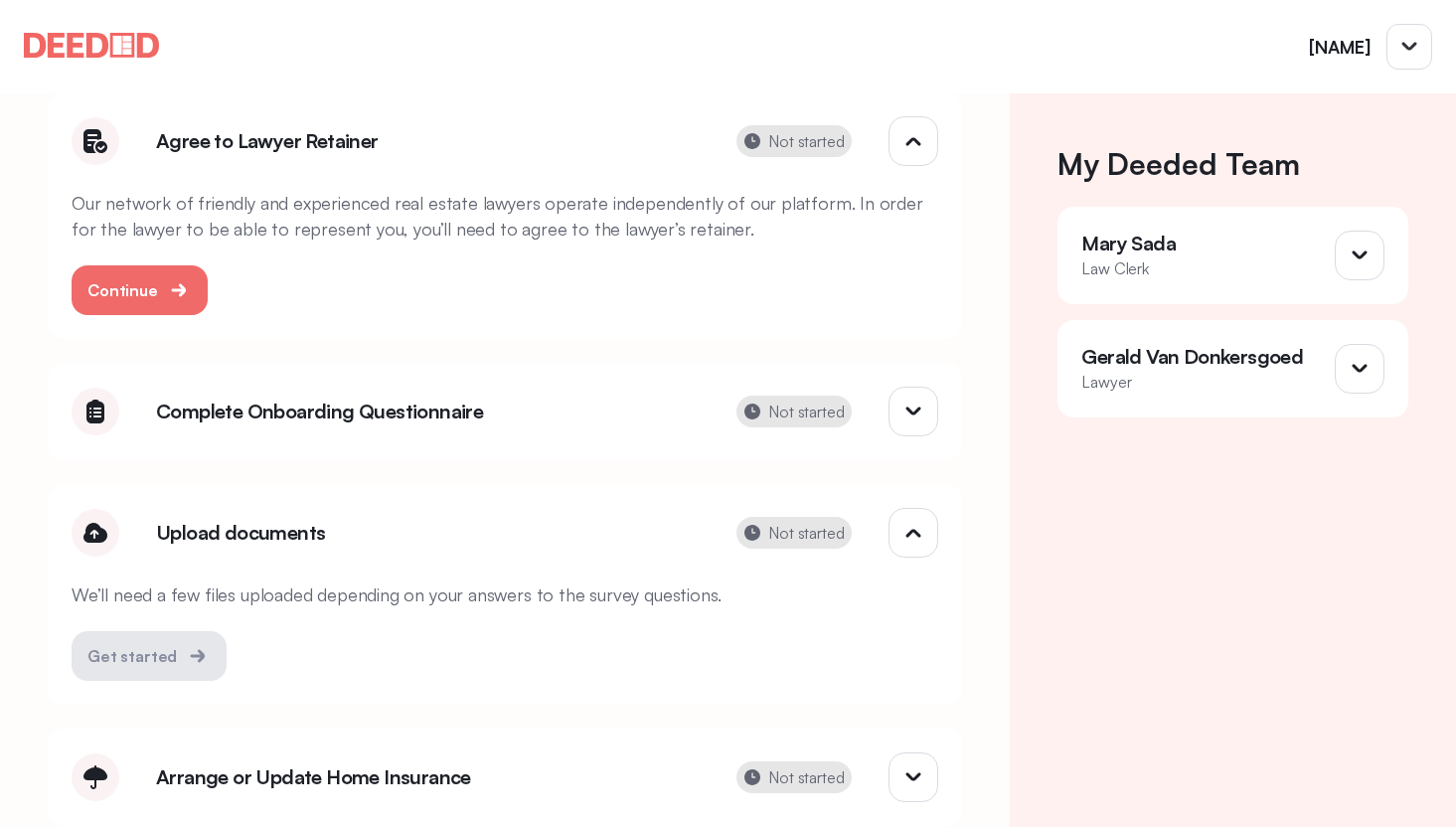 click at bounding box center (95, 412) 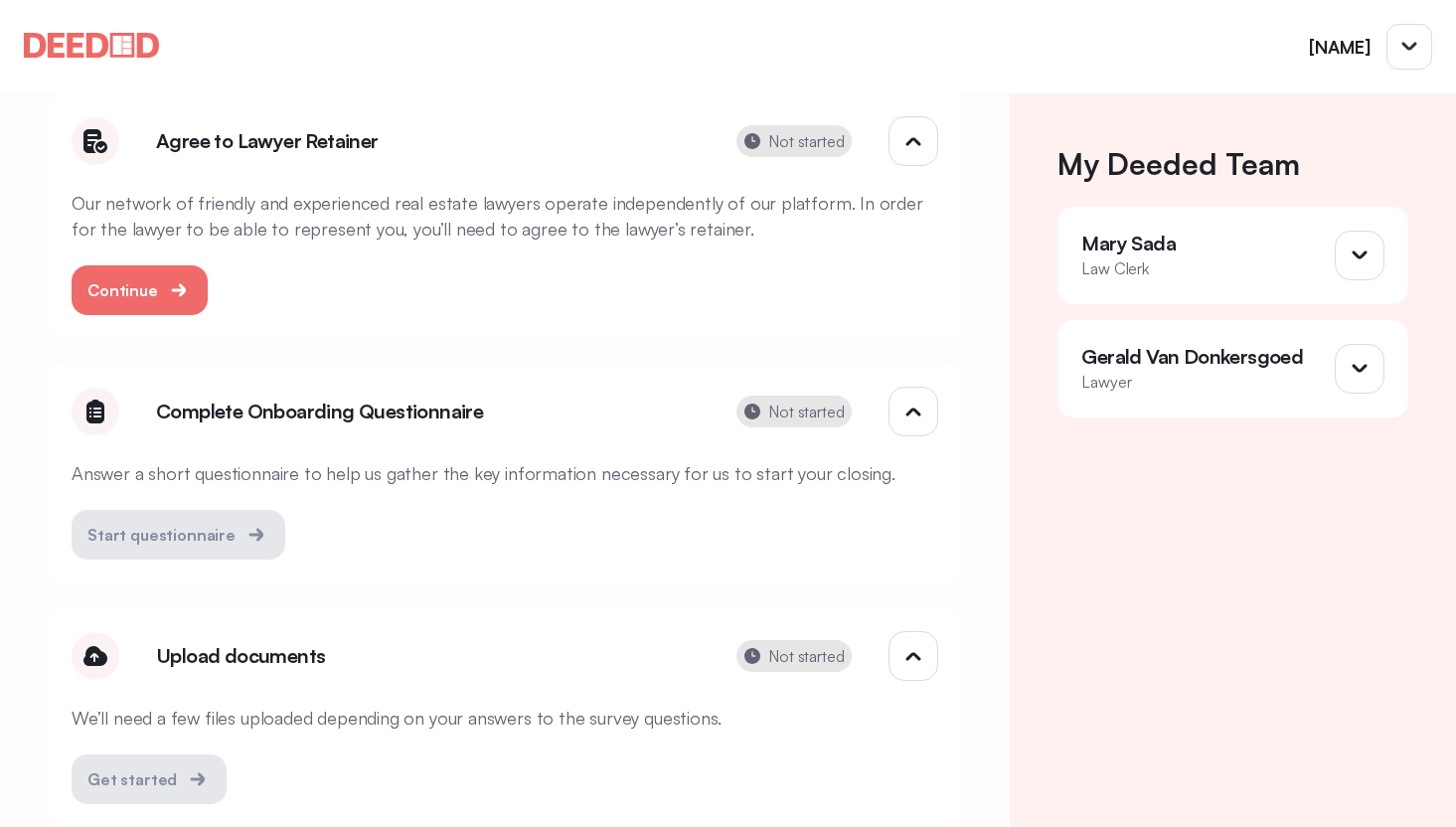 click at bounding box center [95, 412] 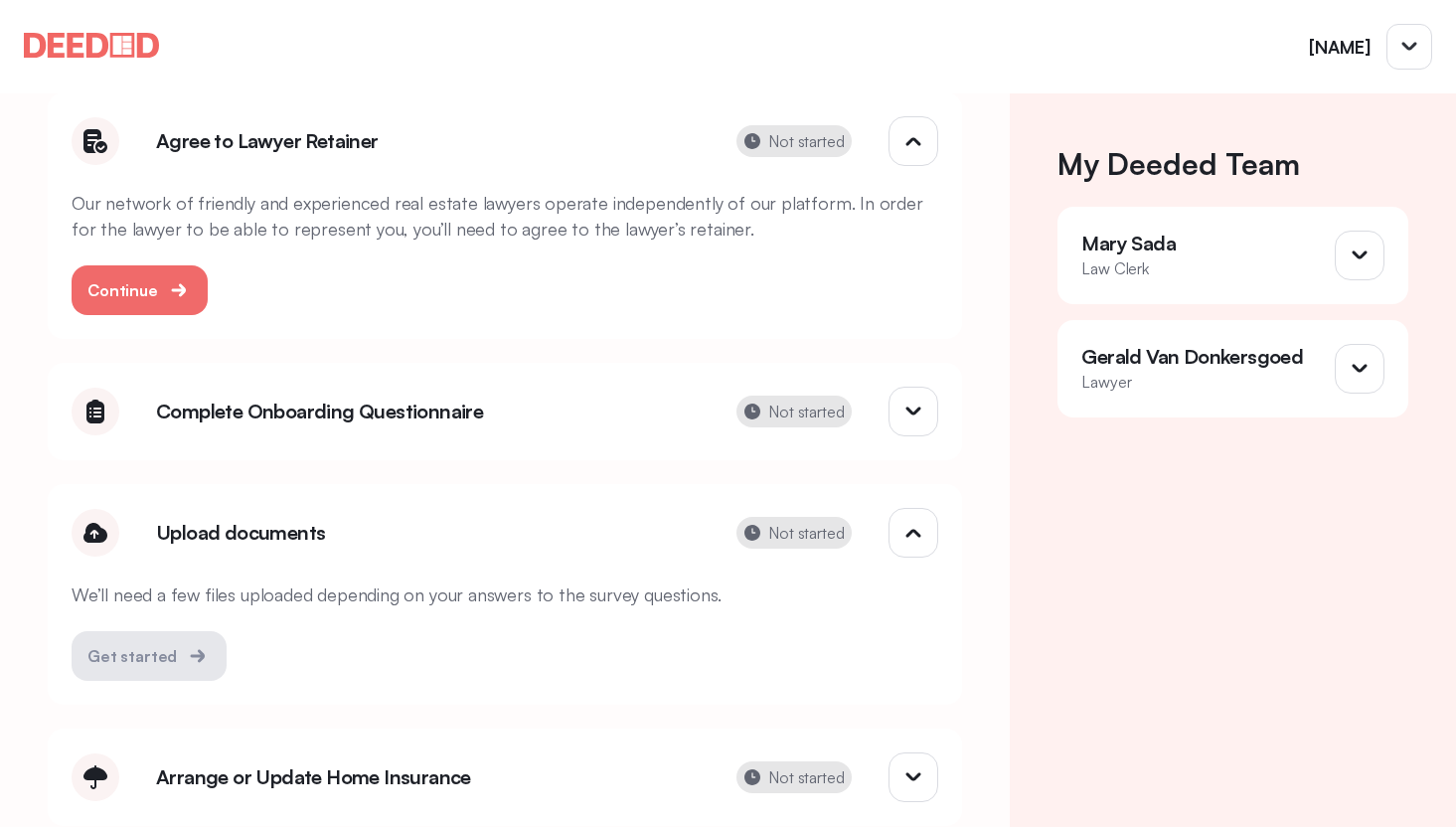 click on "Complete Onboarding Questionnaire" at bounding box center (427, 412) 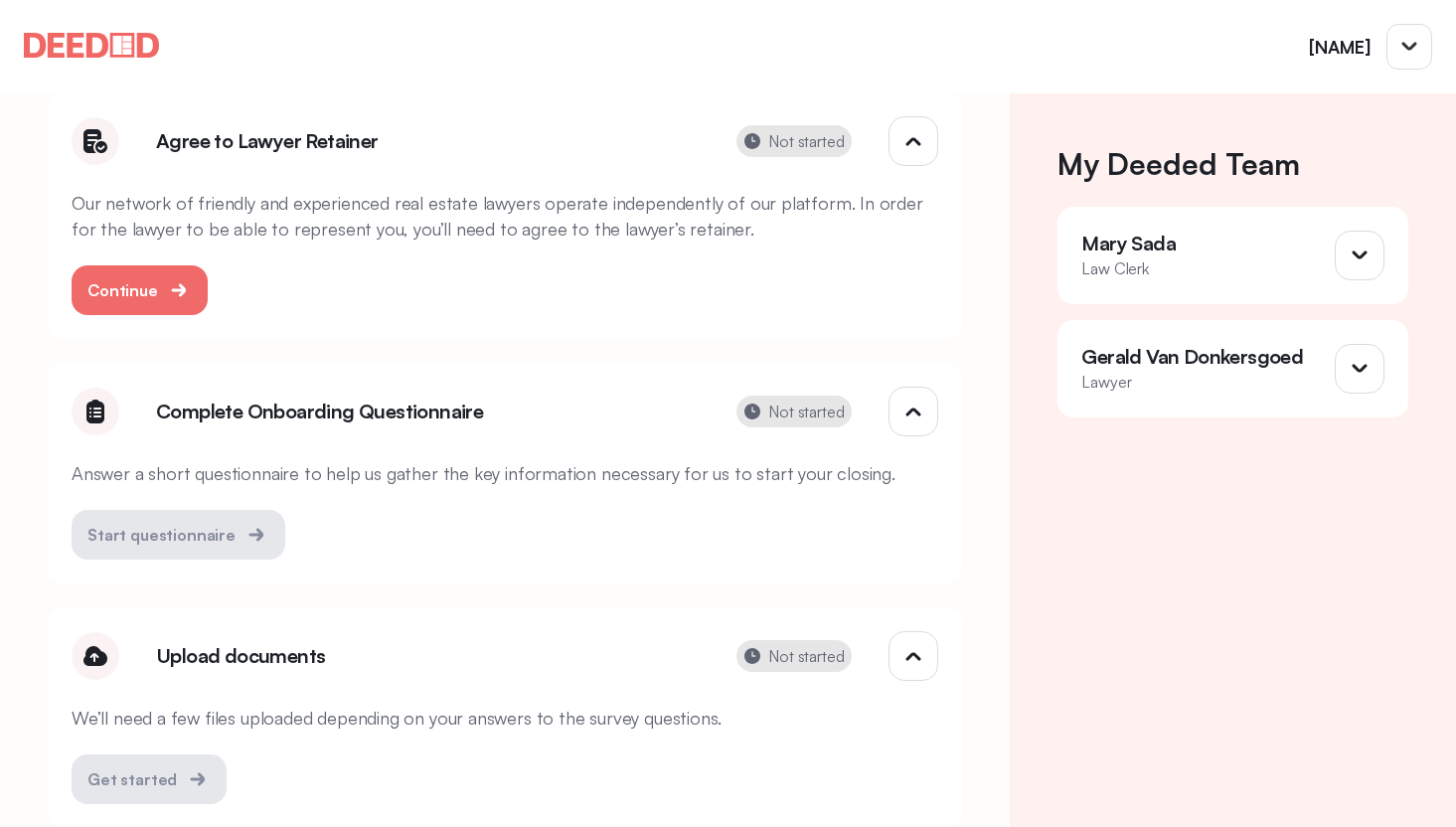 click on "Complete Onboarding Questionnaire" at bounding box center (427, 412) 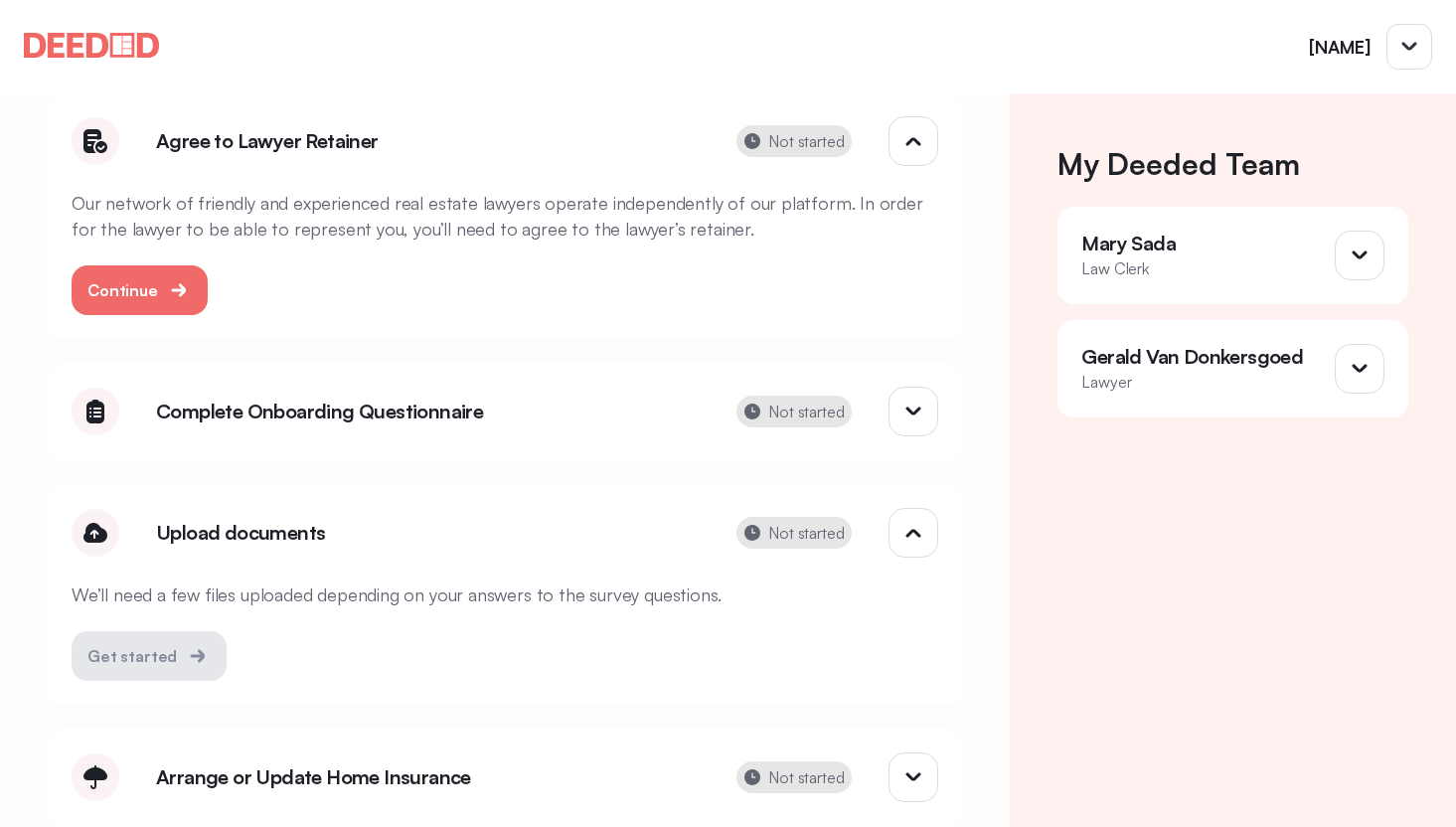 click on "Complete Onboarding Questionnaire" at bounding box center (427, 412) 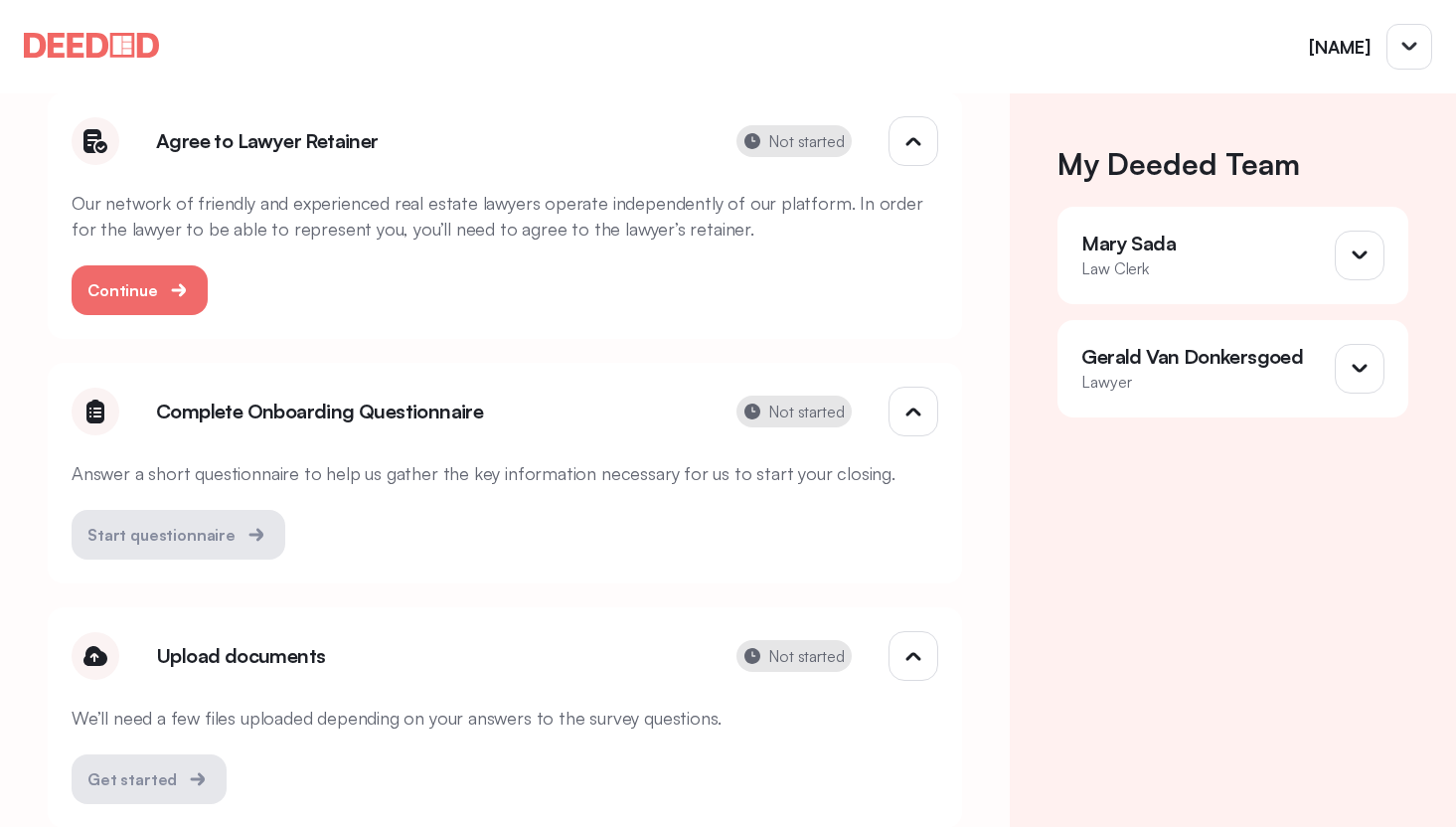 click on "Agree to Lawyer Retainer" at bounding box center (427, 141) 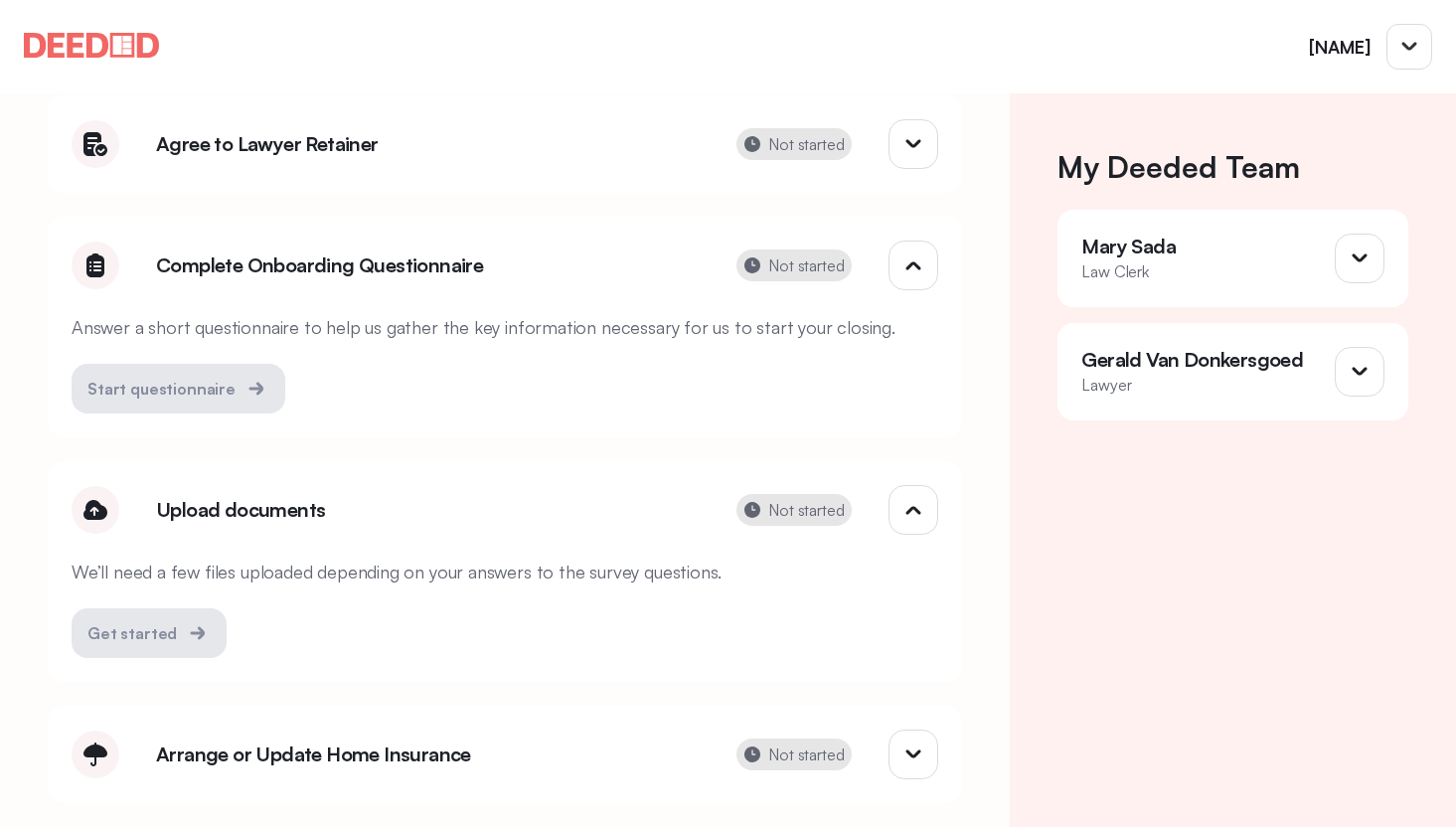 scroll, scrollTop: 314, scrollLeft: 0, axis: vertical 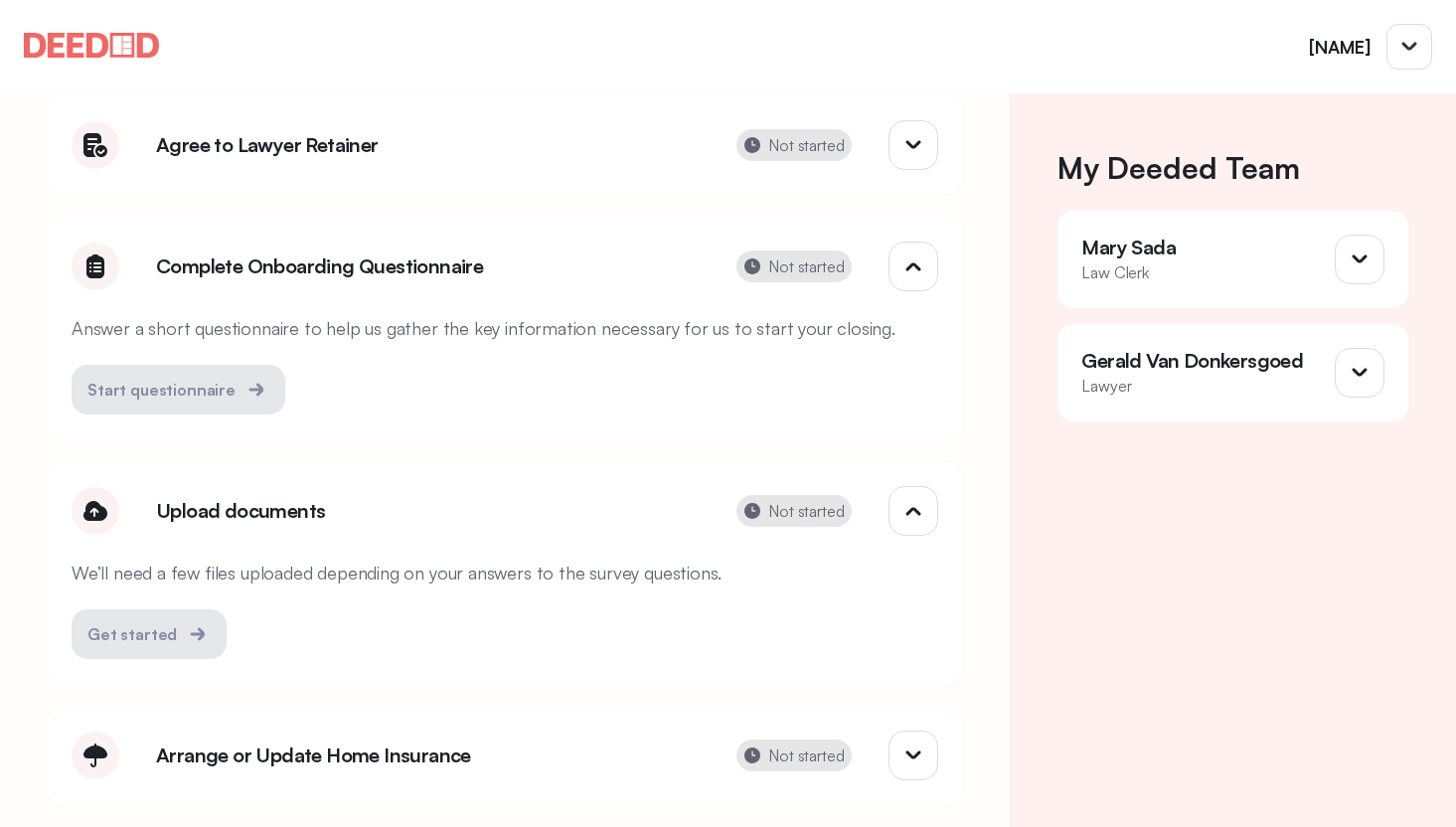 click on "Agree to Lawyer Retainer" at bounding box center (427, 145) 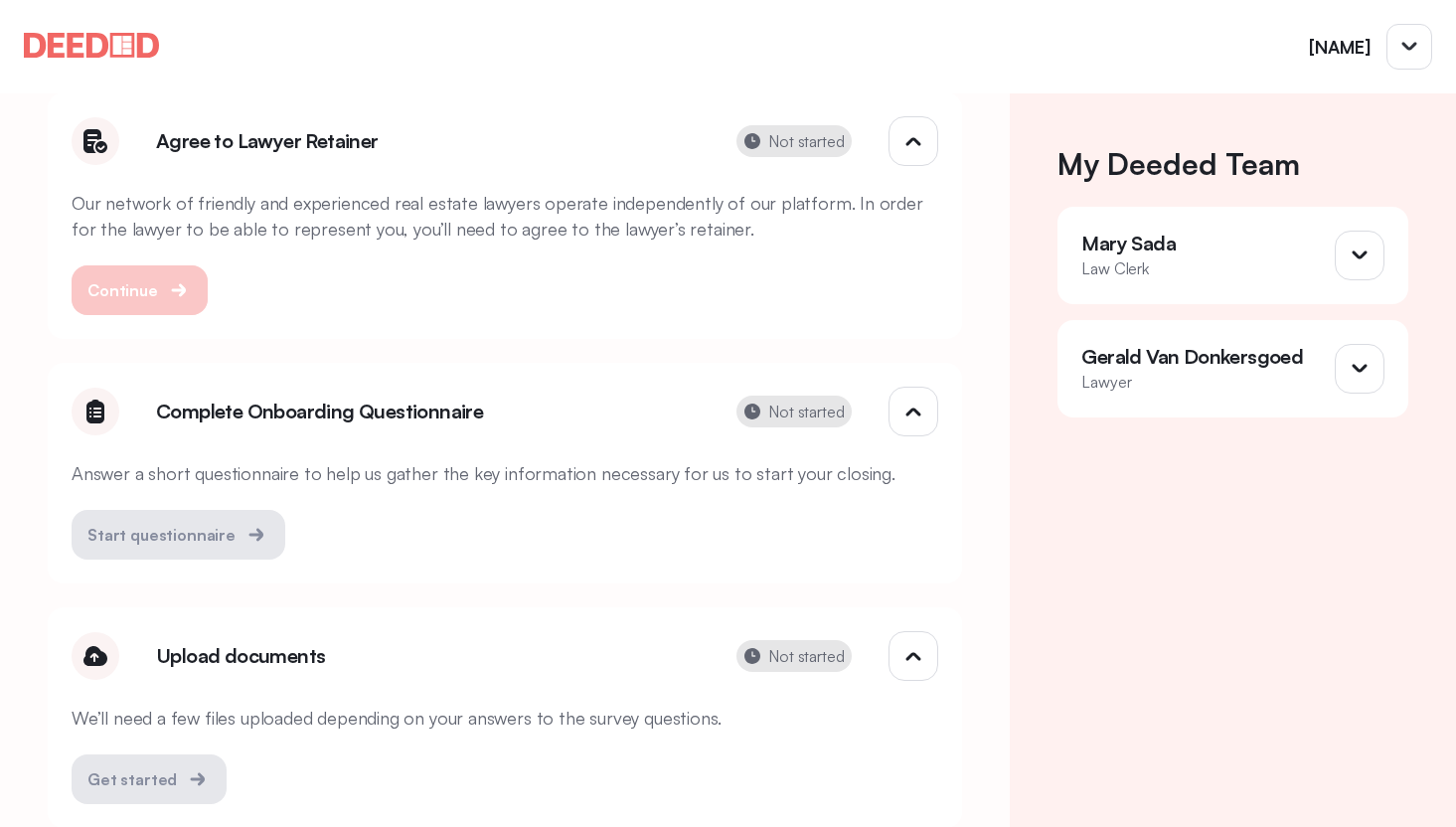 click on "Continue" at bounding box center [122, 290] 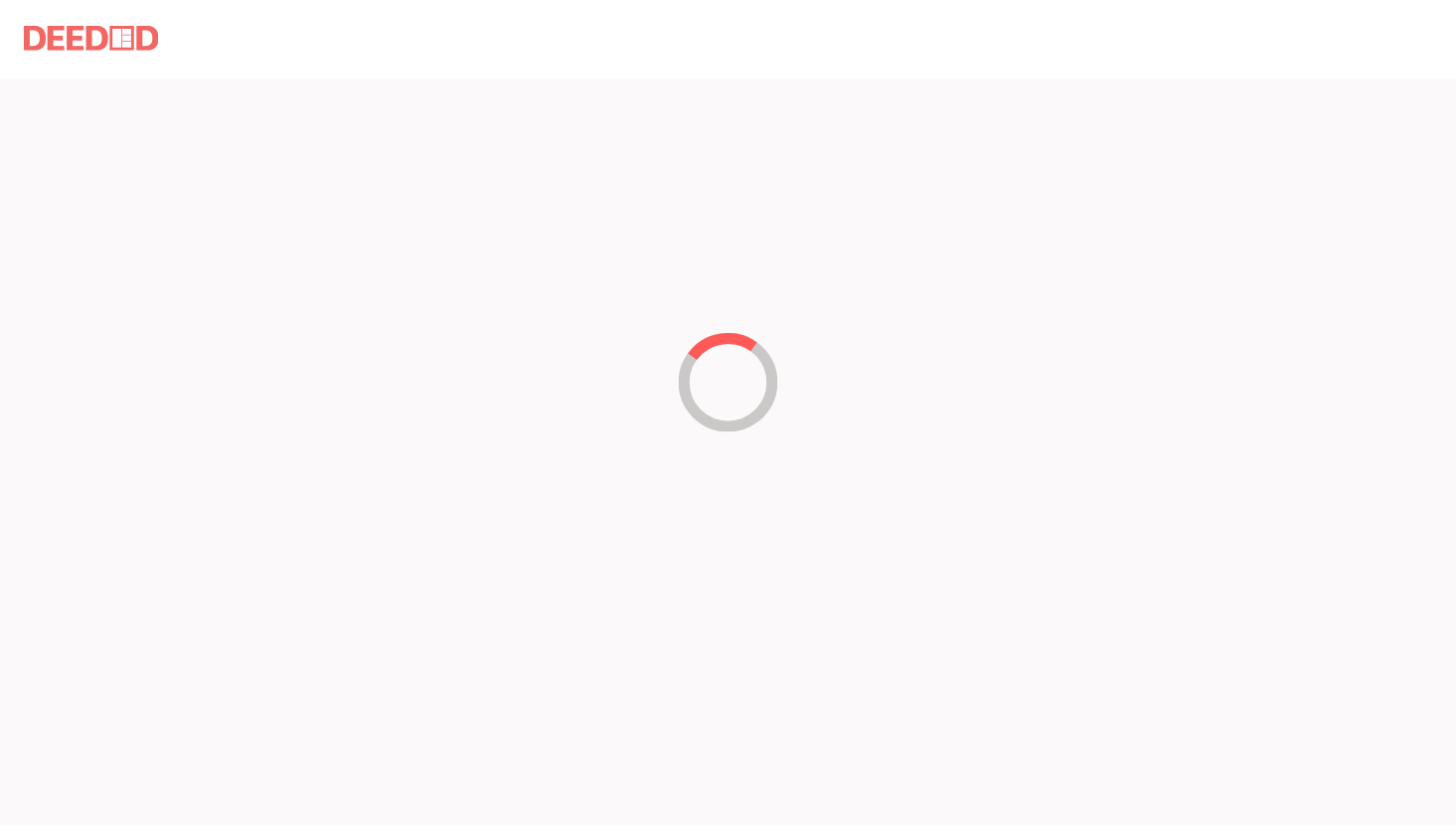 scroll, scrollTop: 0, scrollLeft: 0, axis: both 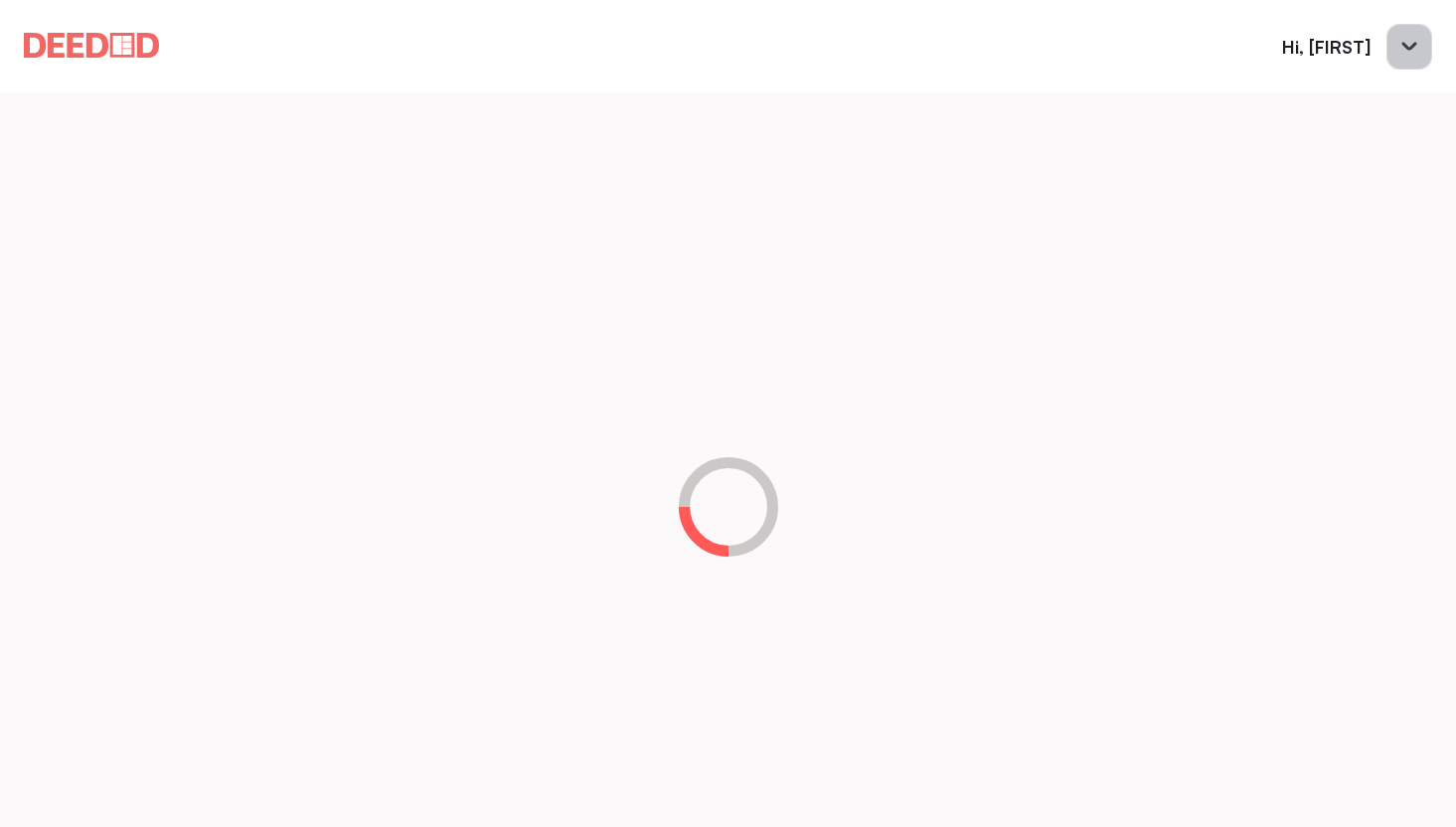click at bounding box center (1409, 47) 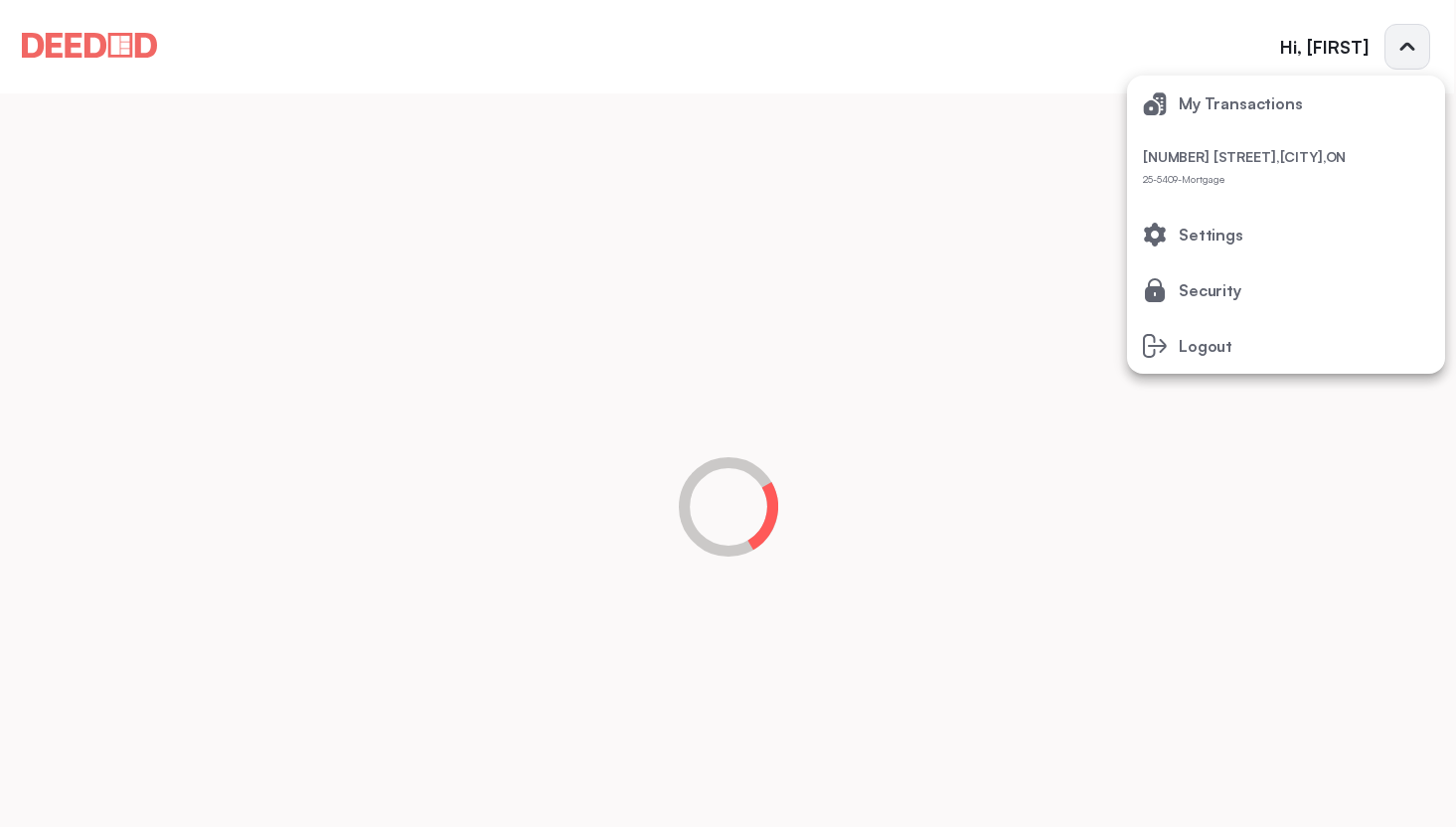 click at bounding box center (728, 414) 